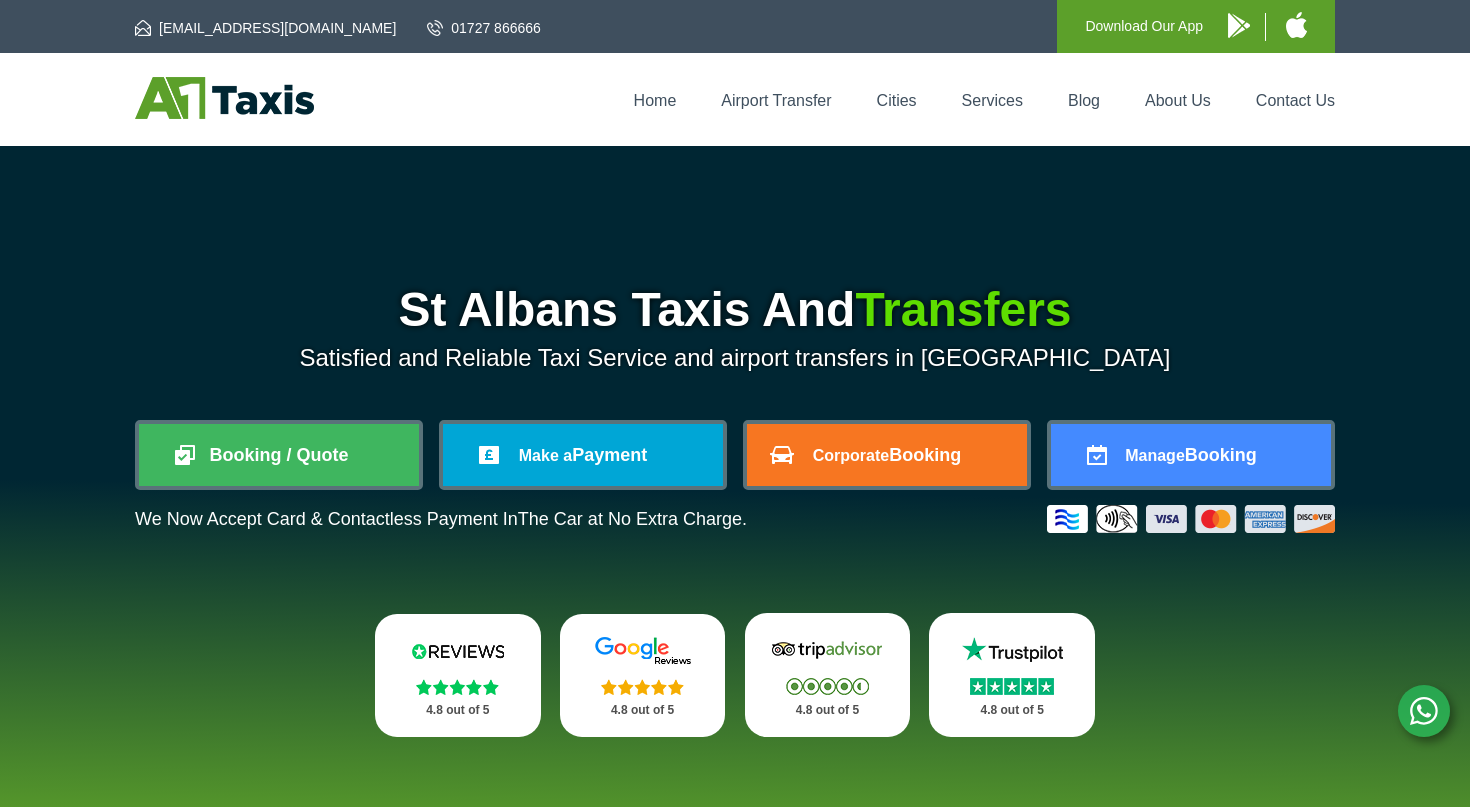 scroll, scrollTop: 0, scrollLeft: 0, axis: both 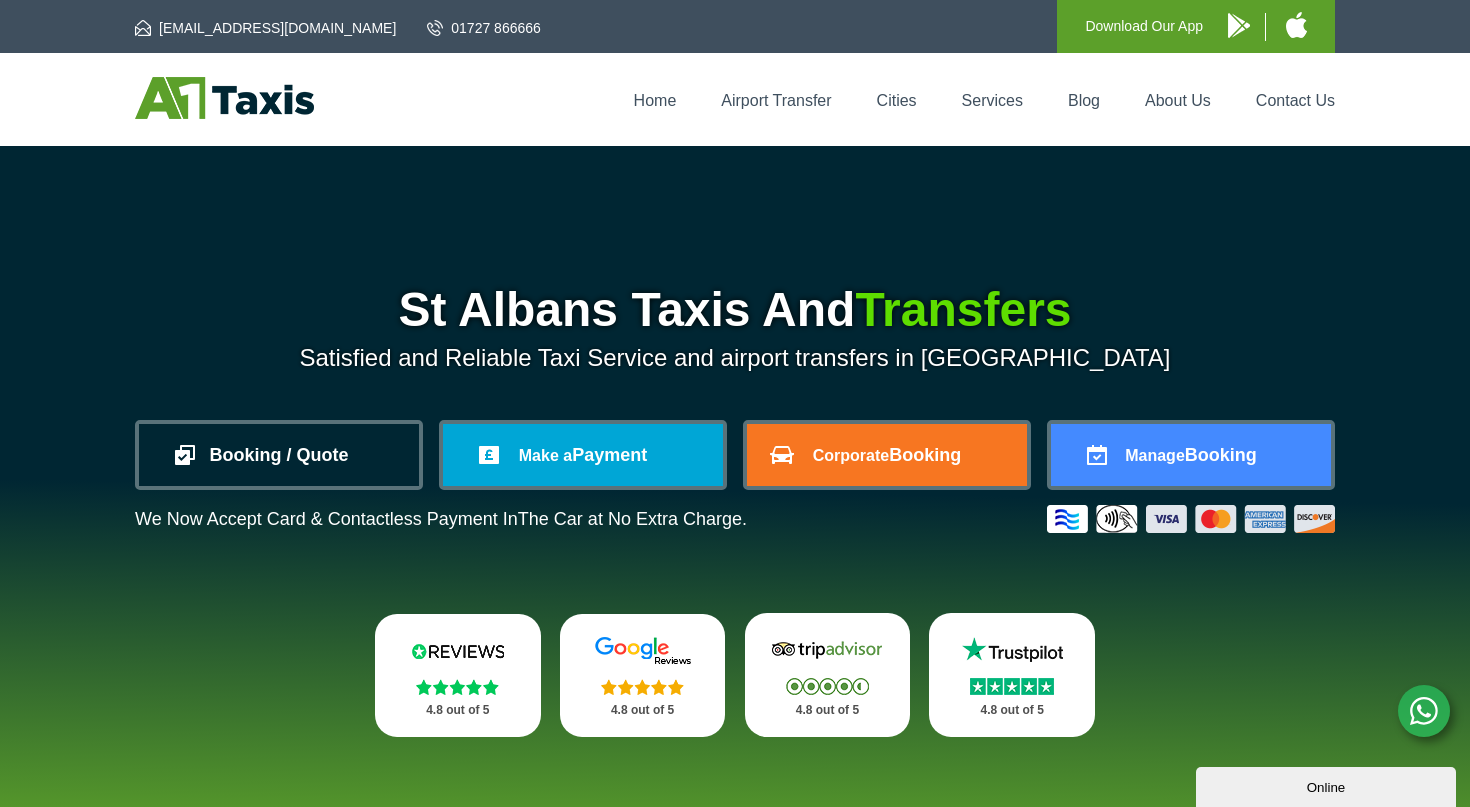 click on "Booking / Quote" at bounding box center [279, 455] 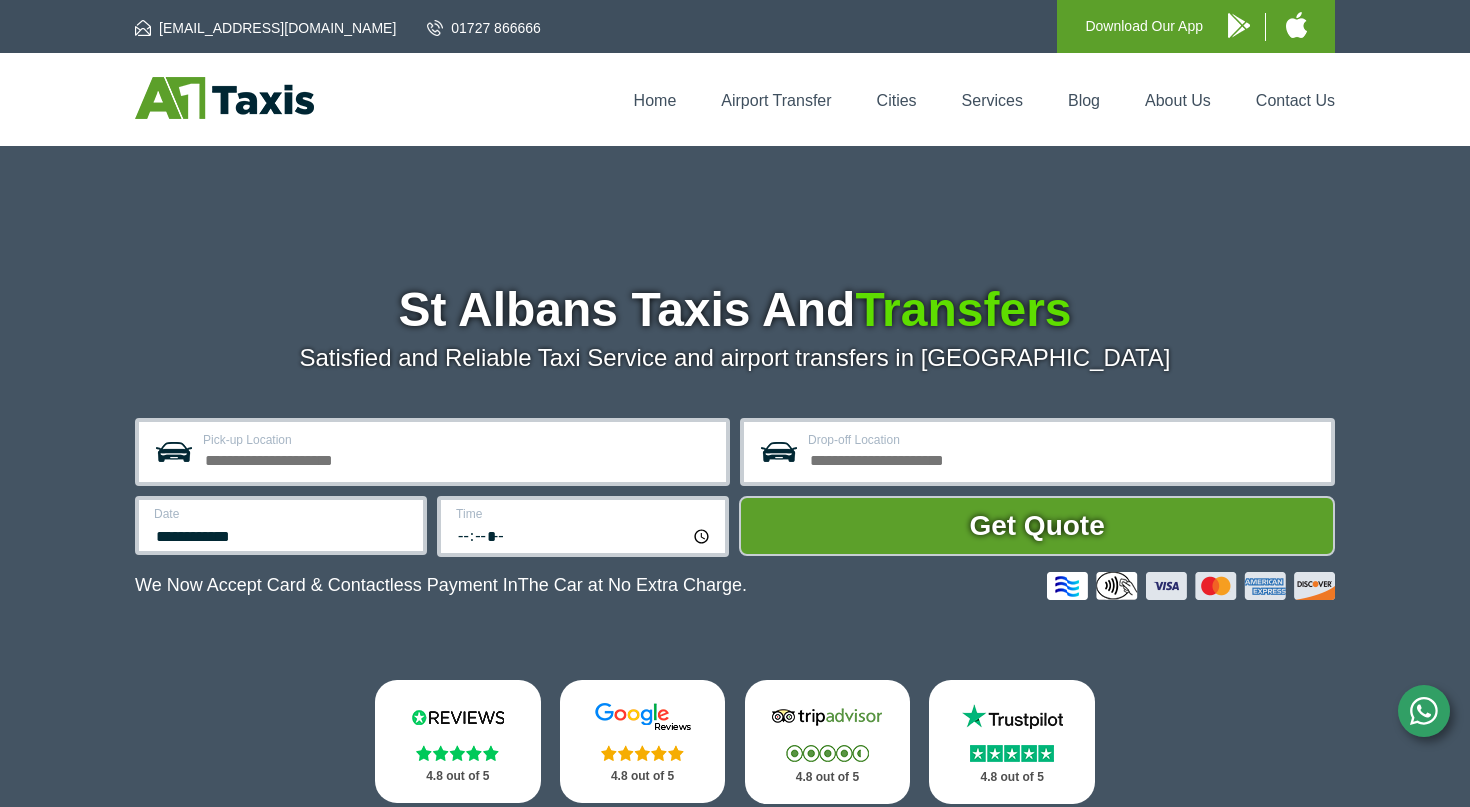 scroll, scrollTop: 0, scrollLeft: 0, axis: both 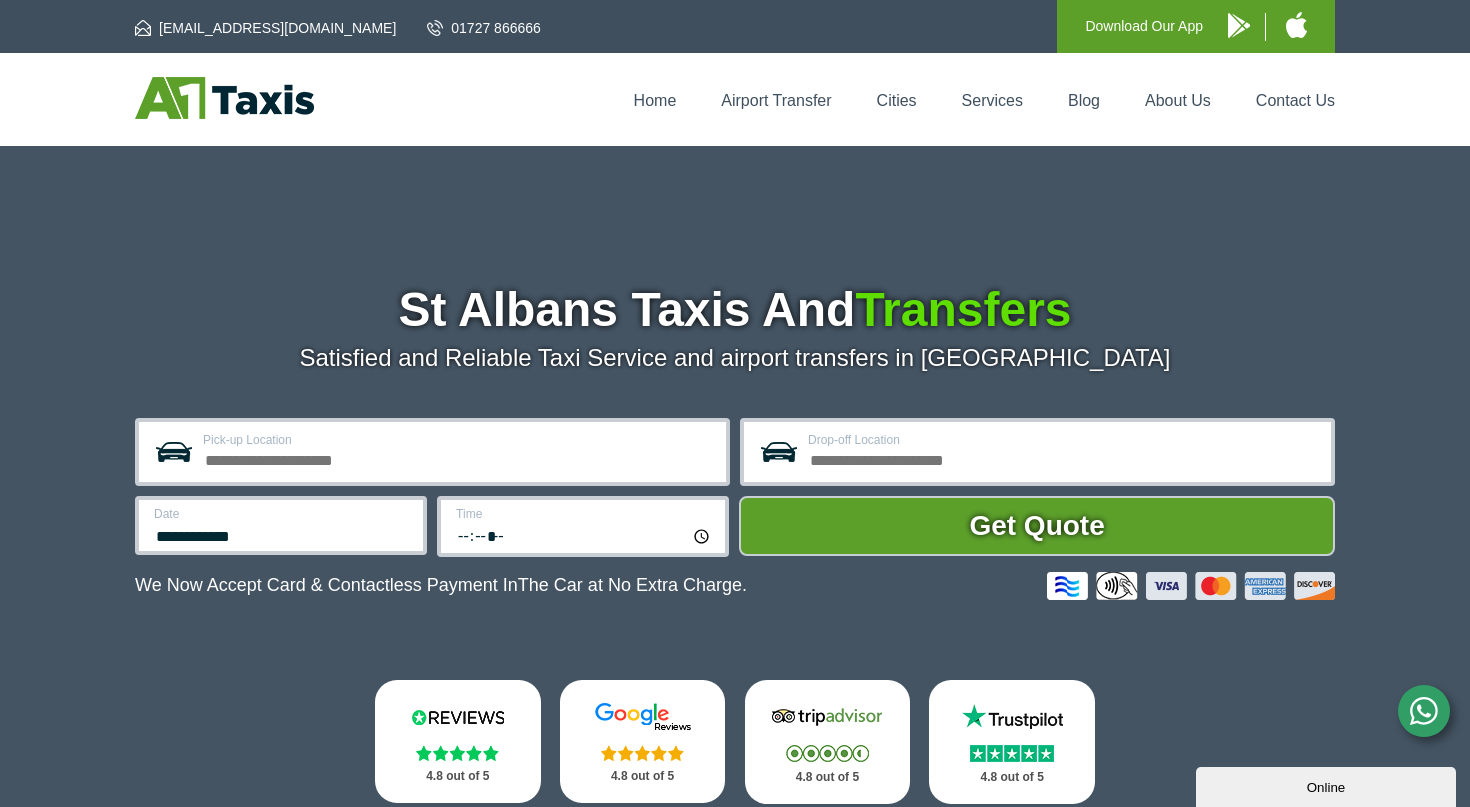 click on "Pick-up Location" at bounding box center (458, 458) 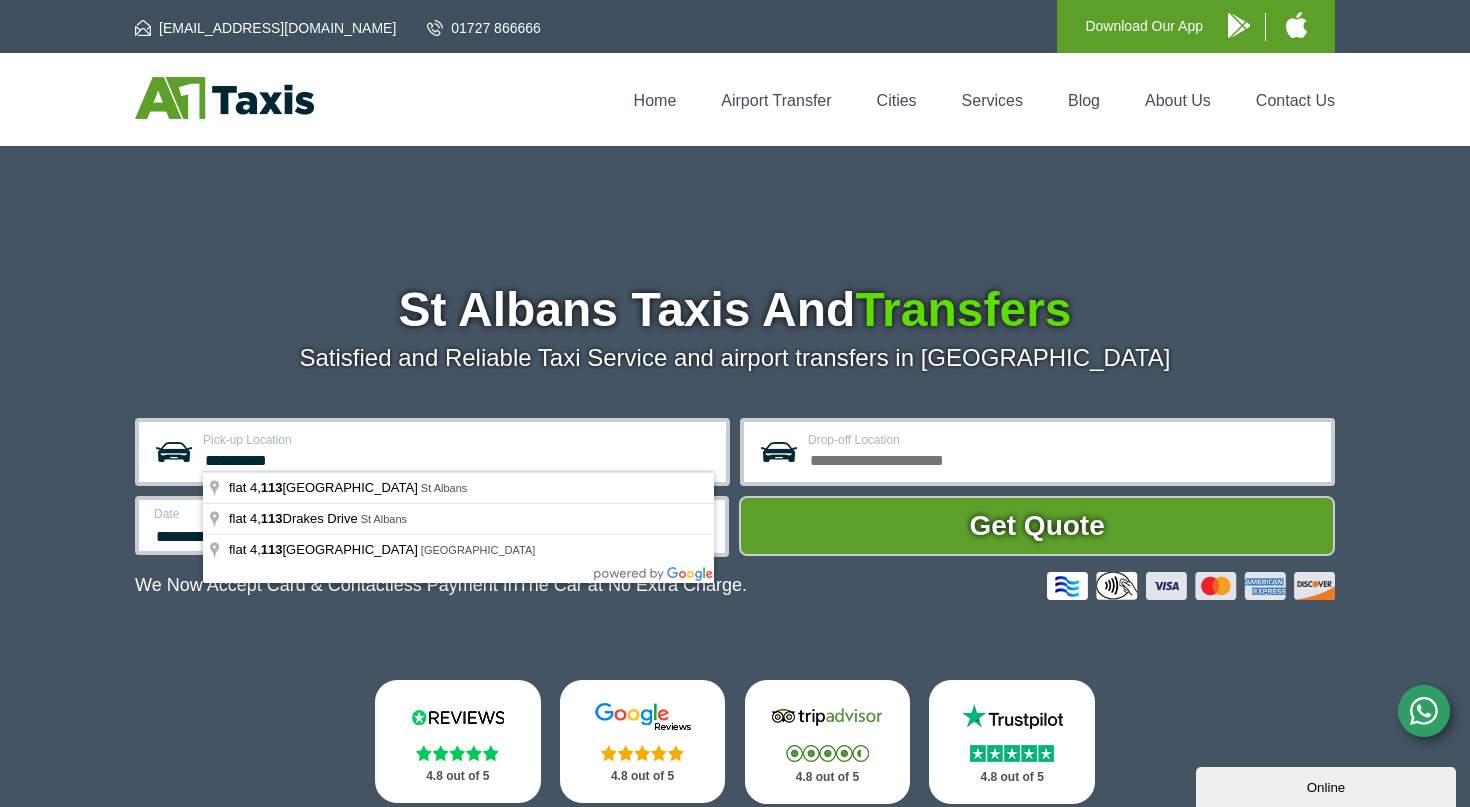 drag, startPoint x: 293, startPoint y: 455, endPoint x: 165, endPoint y: 454, distance: 128.0039 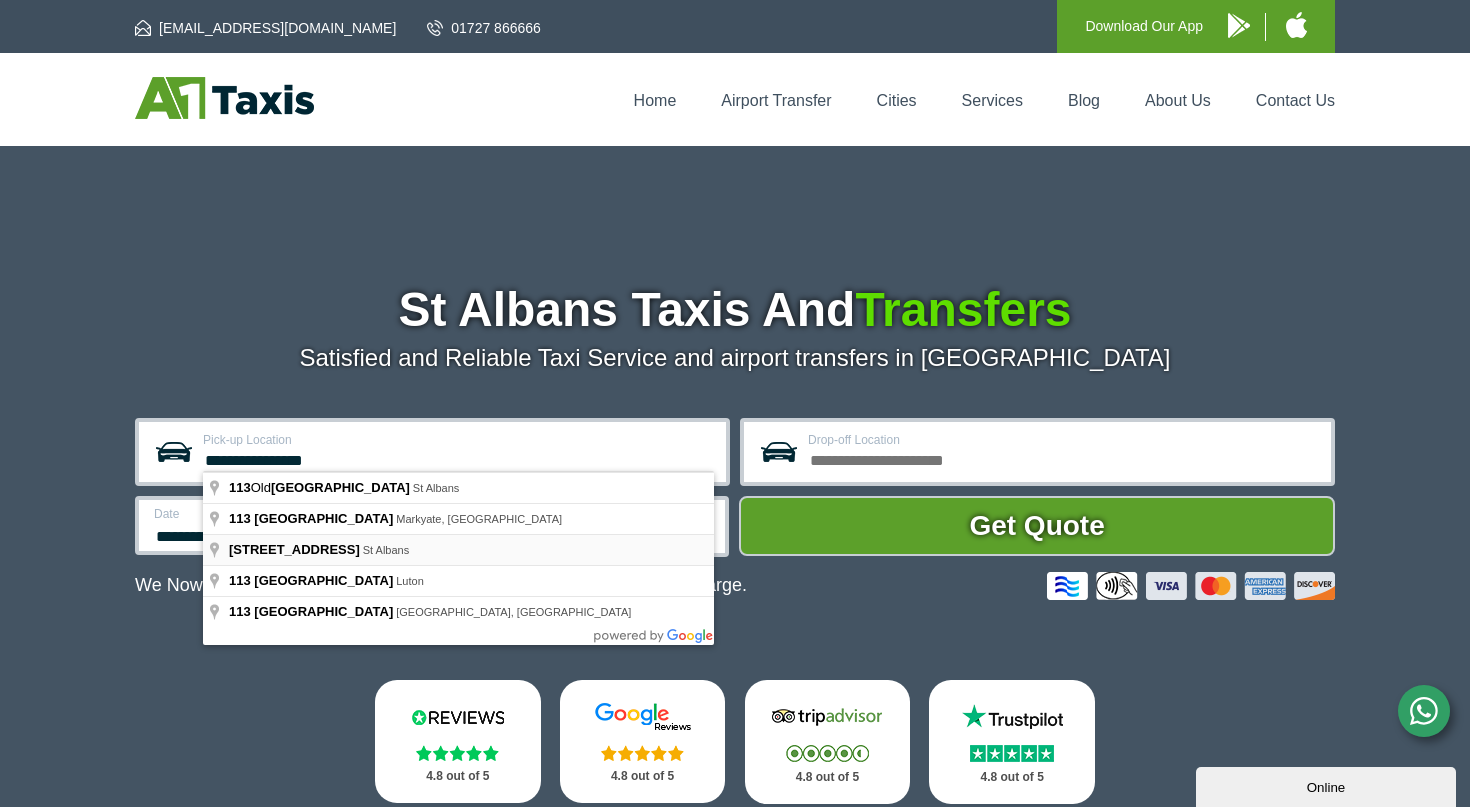 type on "**********" 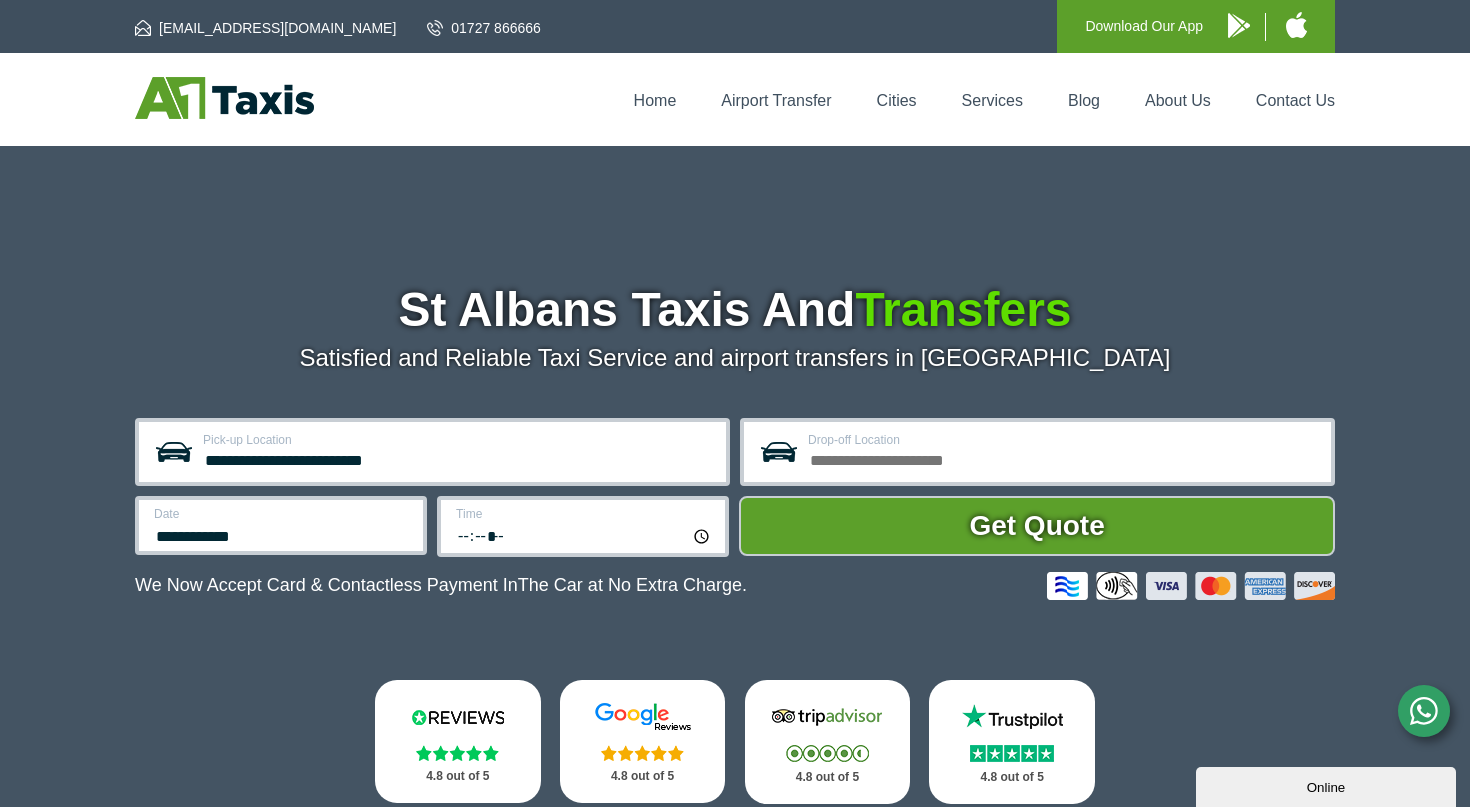 click on "Drop-off Location" at bounding box center (1063, 458) 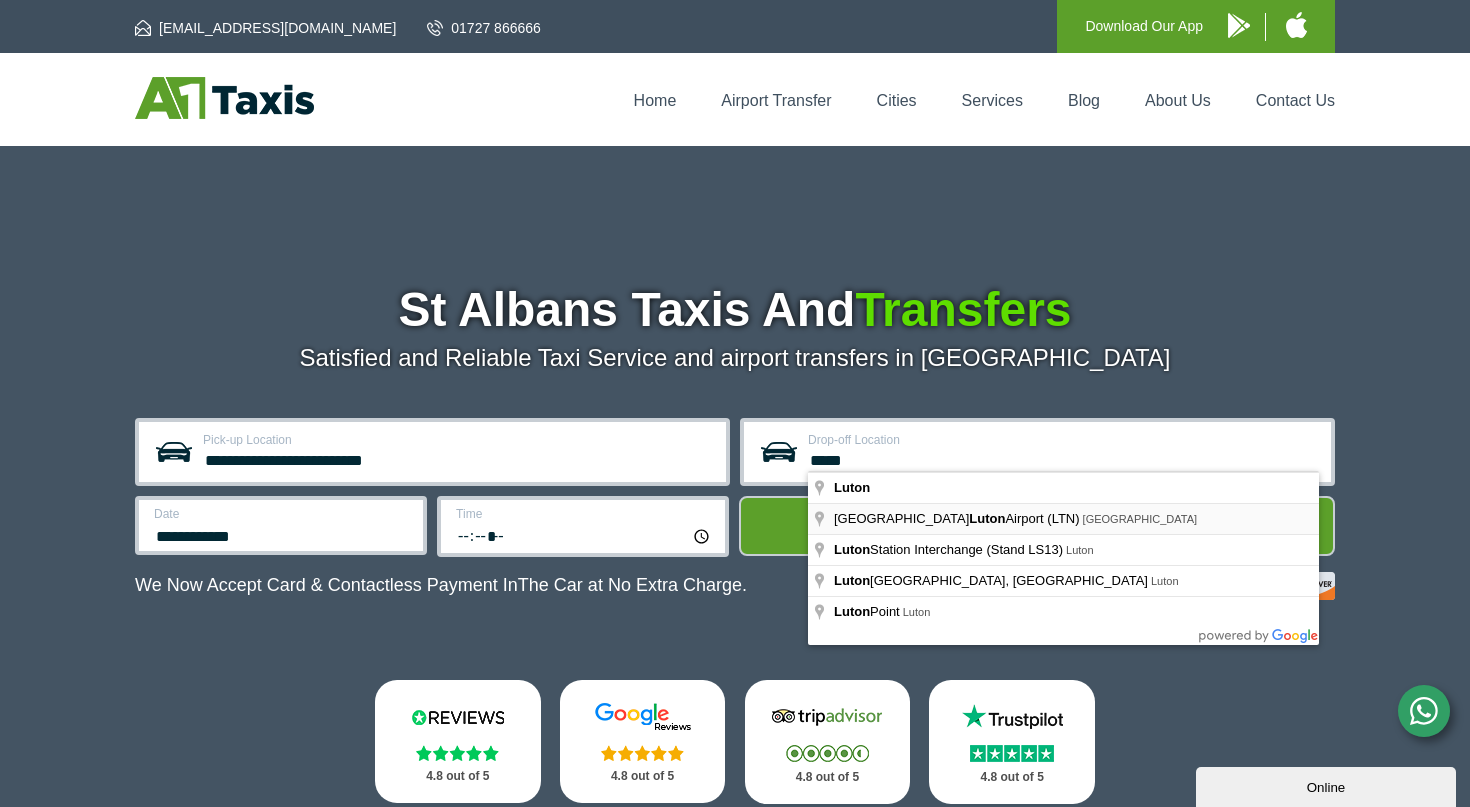 type on "**********" 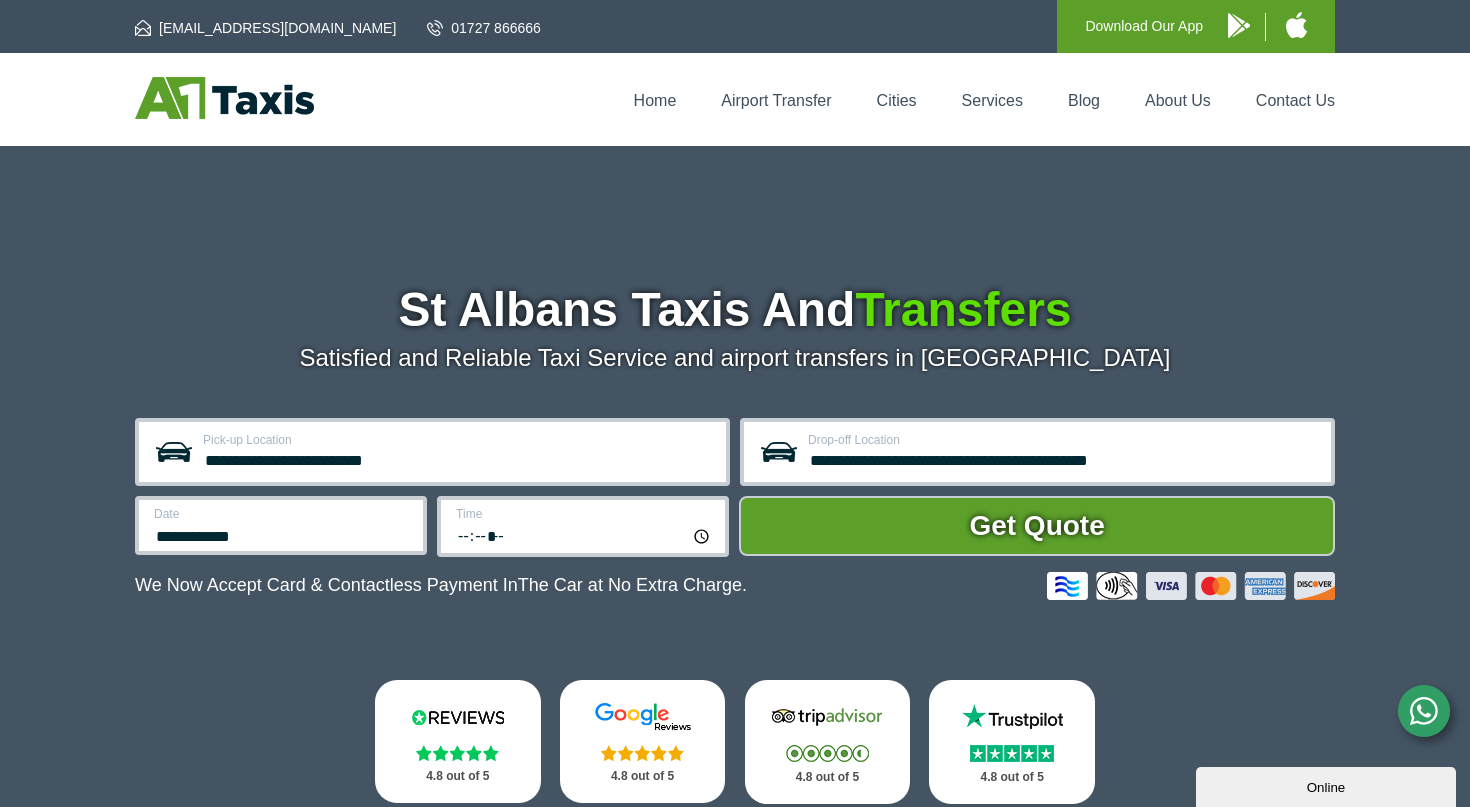 click on "**********" at bounding box center (281, 525) 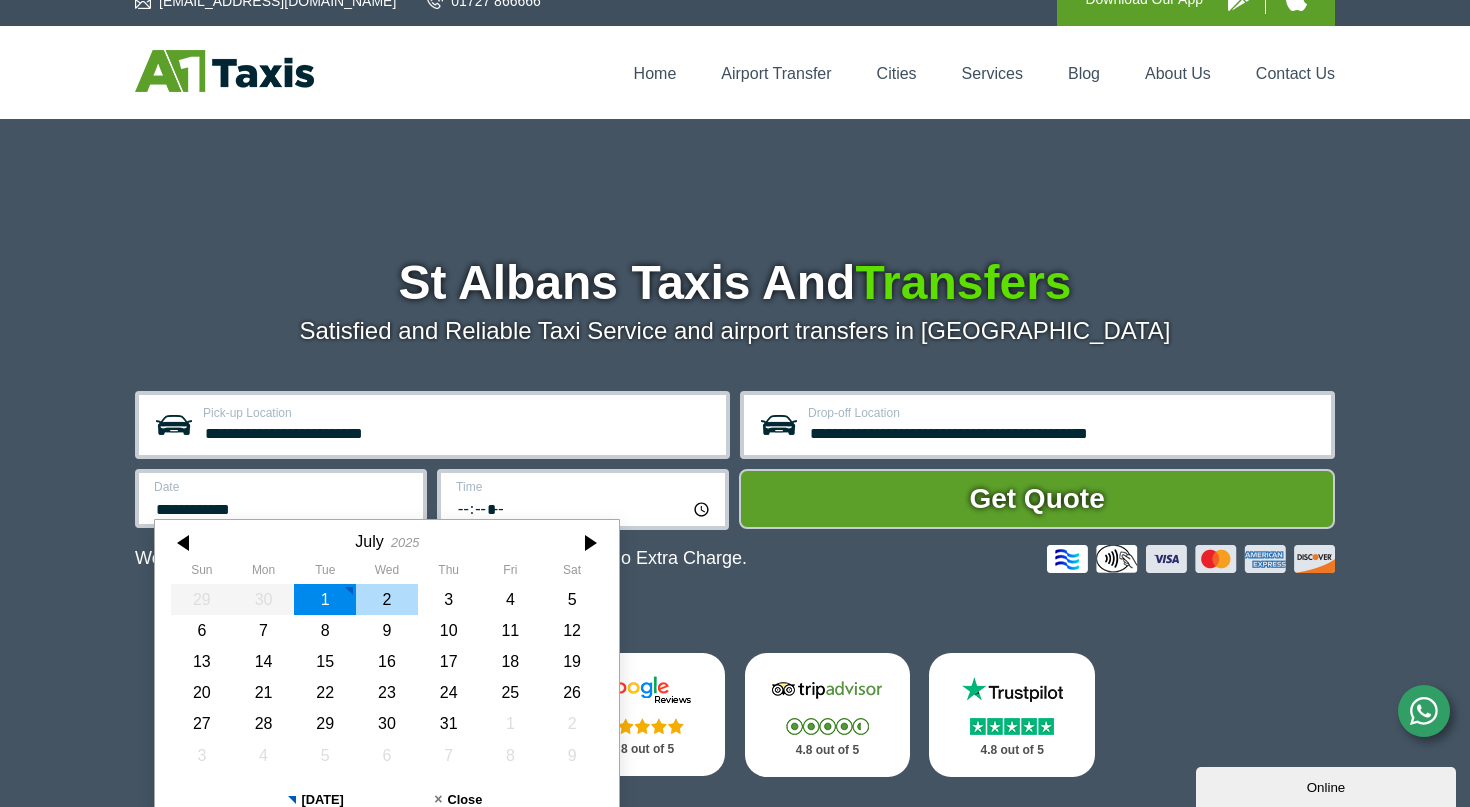 click on "2" at bounding box center [387, 599] 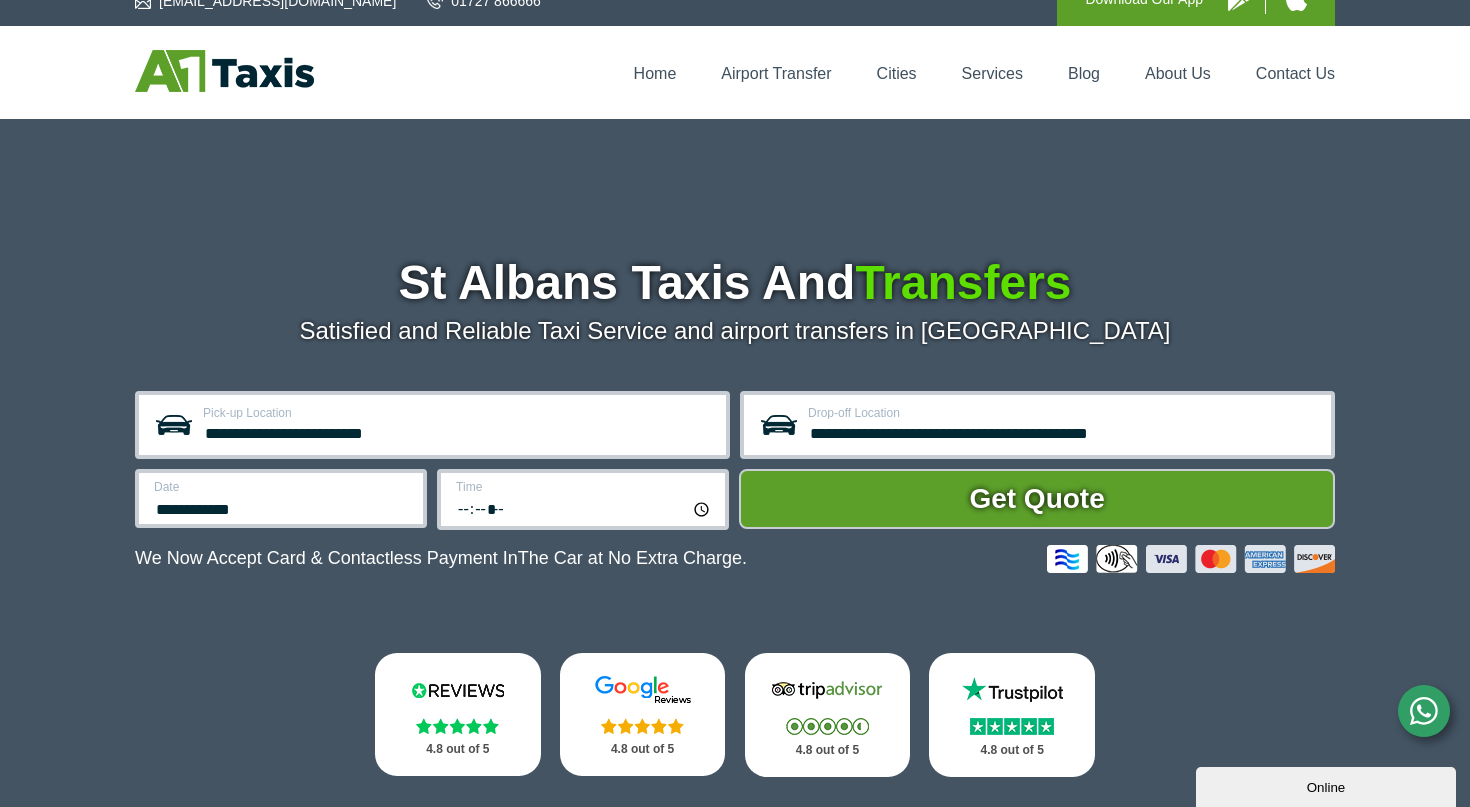 click on "*****" at bounding box center (584, 508) 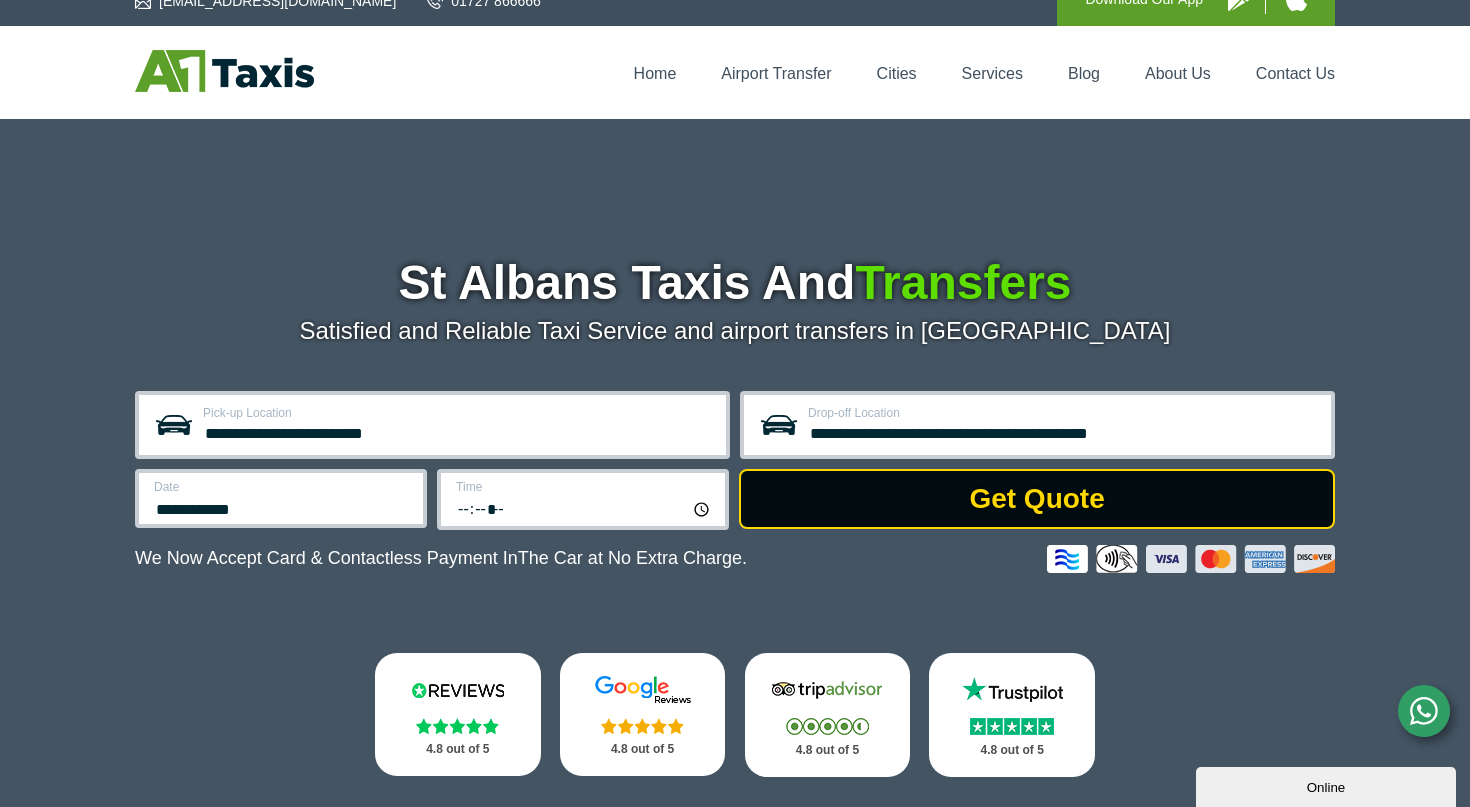 click on "Get Quote" at bounding box center [1037, 499] 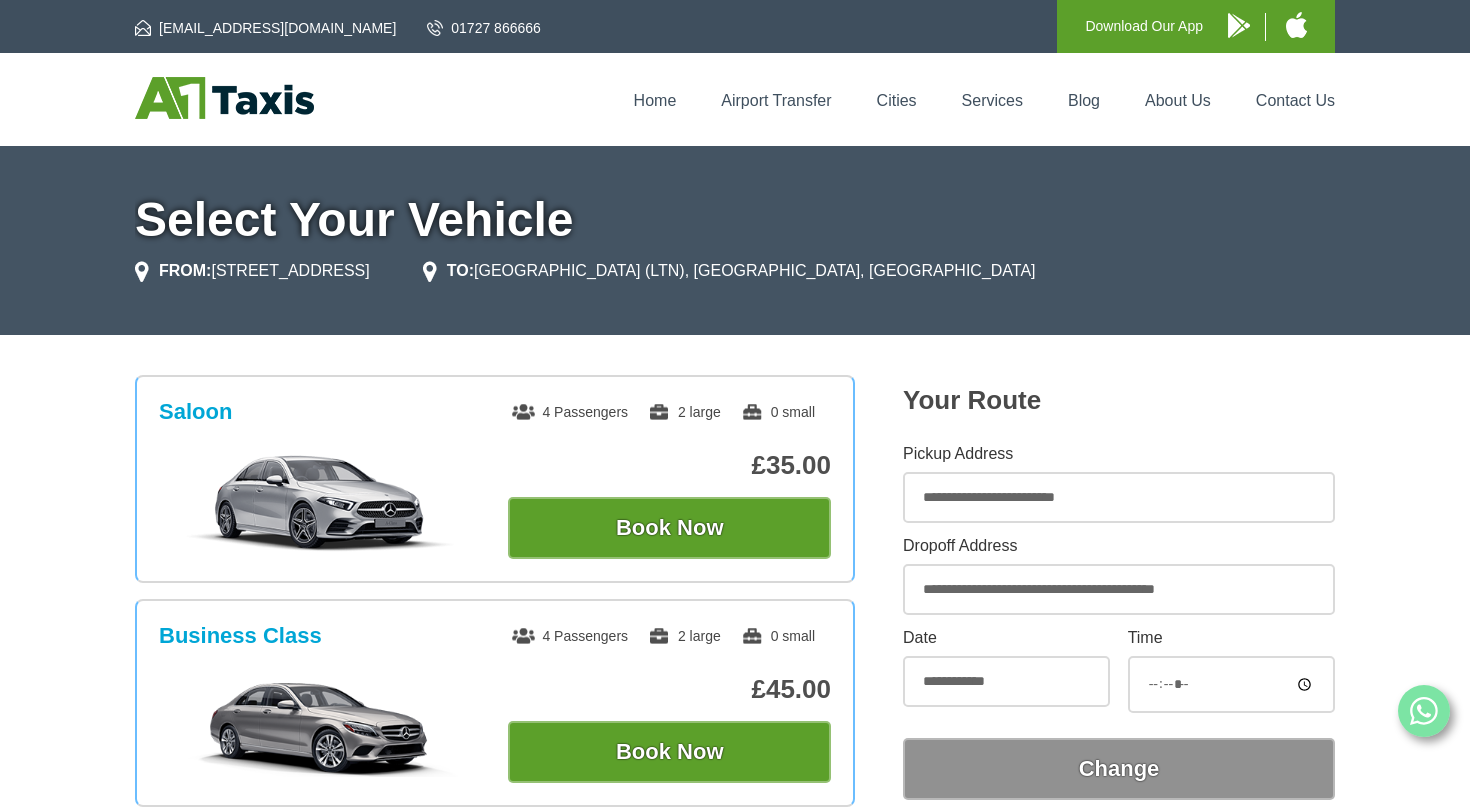 scroll, scrollTop: 0, scrollLeft: 0, axis: both 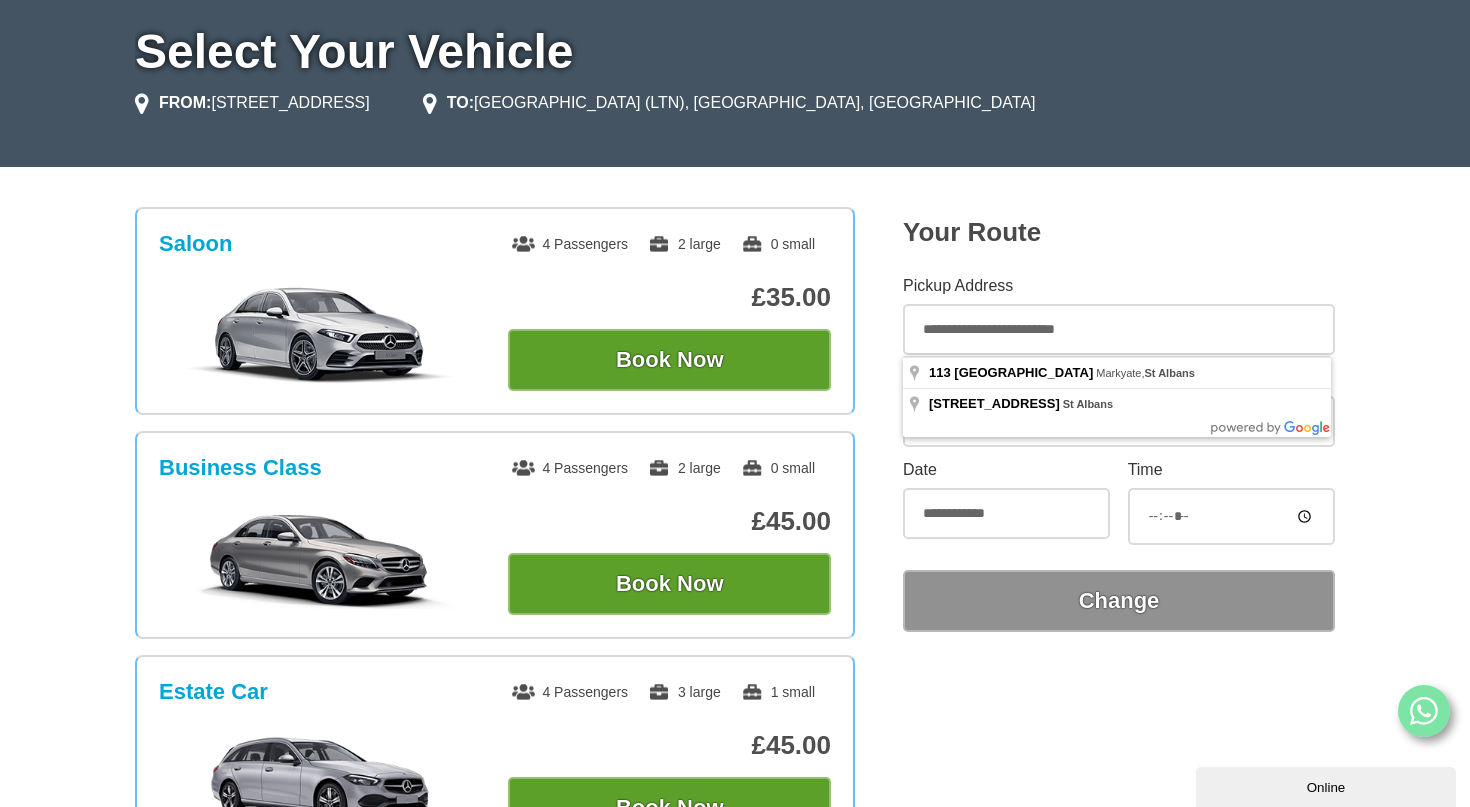 click on "**********" at bounding box center [1119, 329] 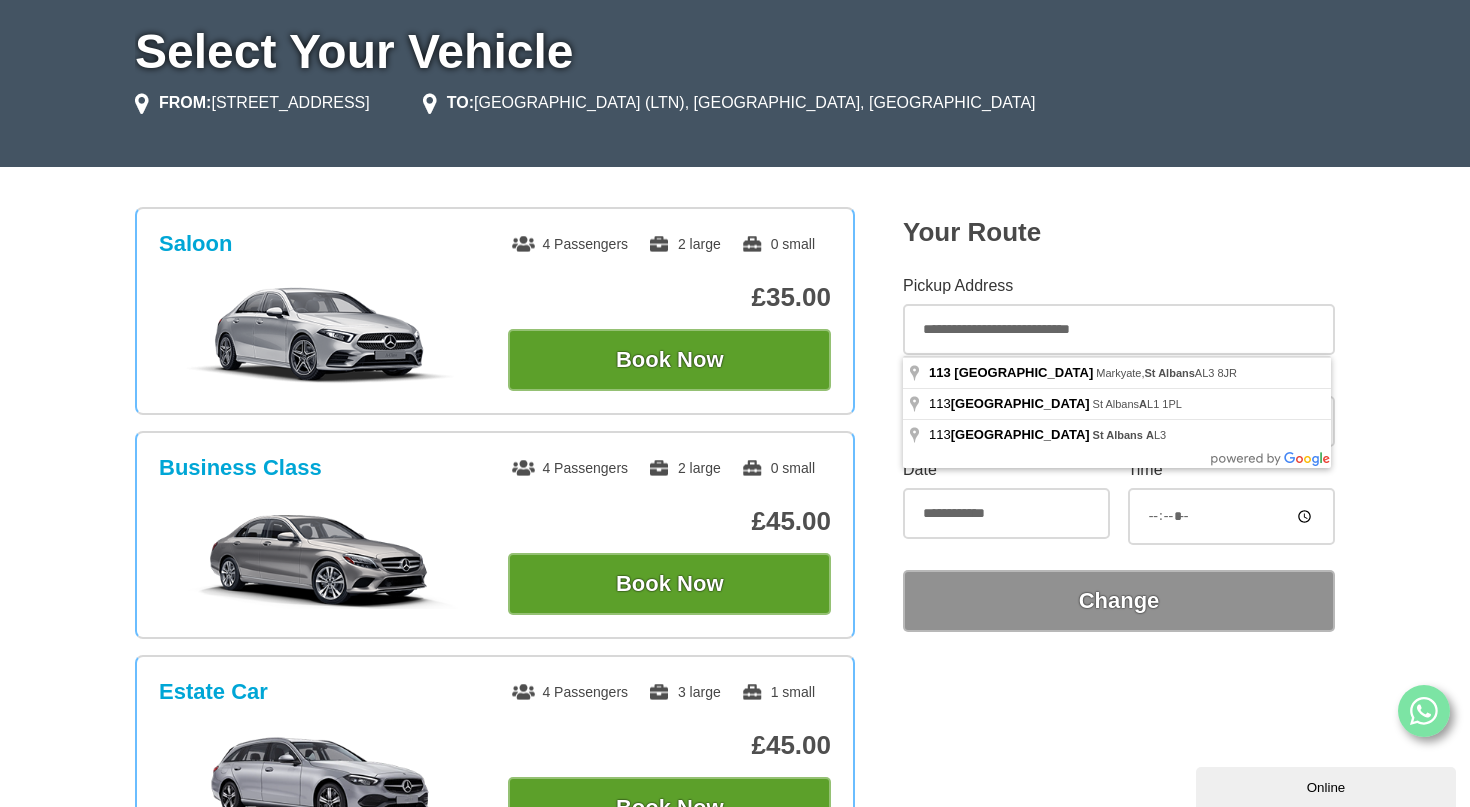 type on "**********" 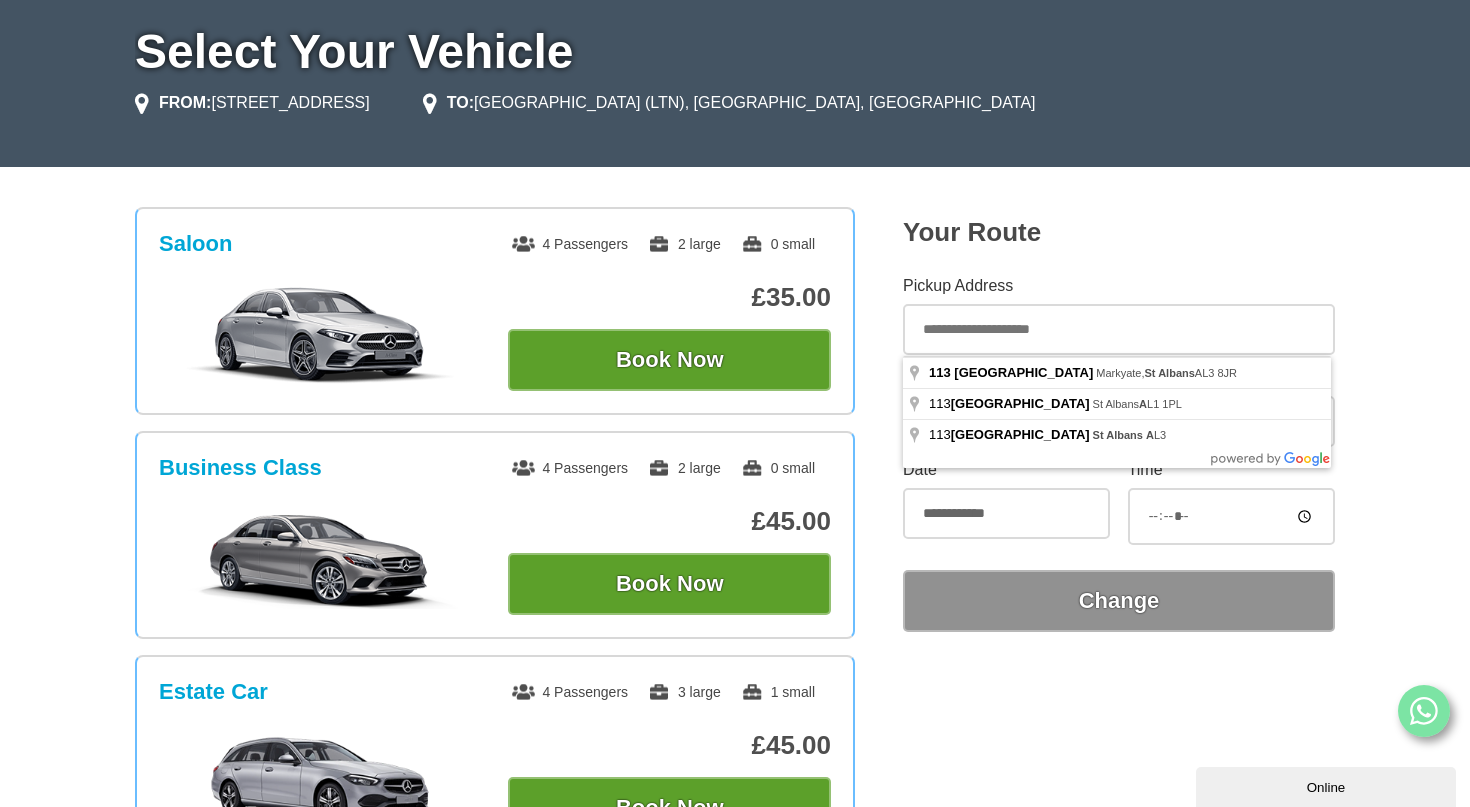 click on "Your Route" at bounding box center [1119, 232] 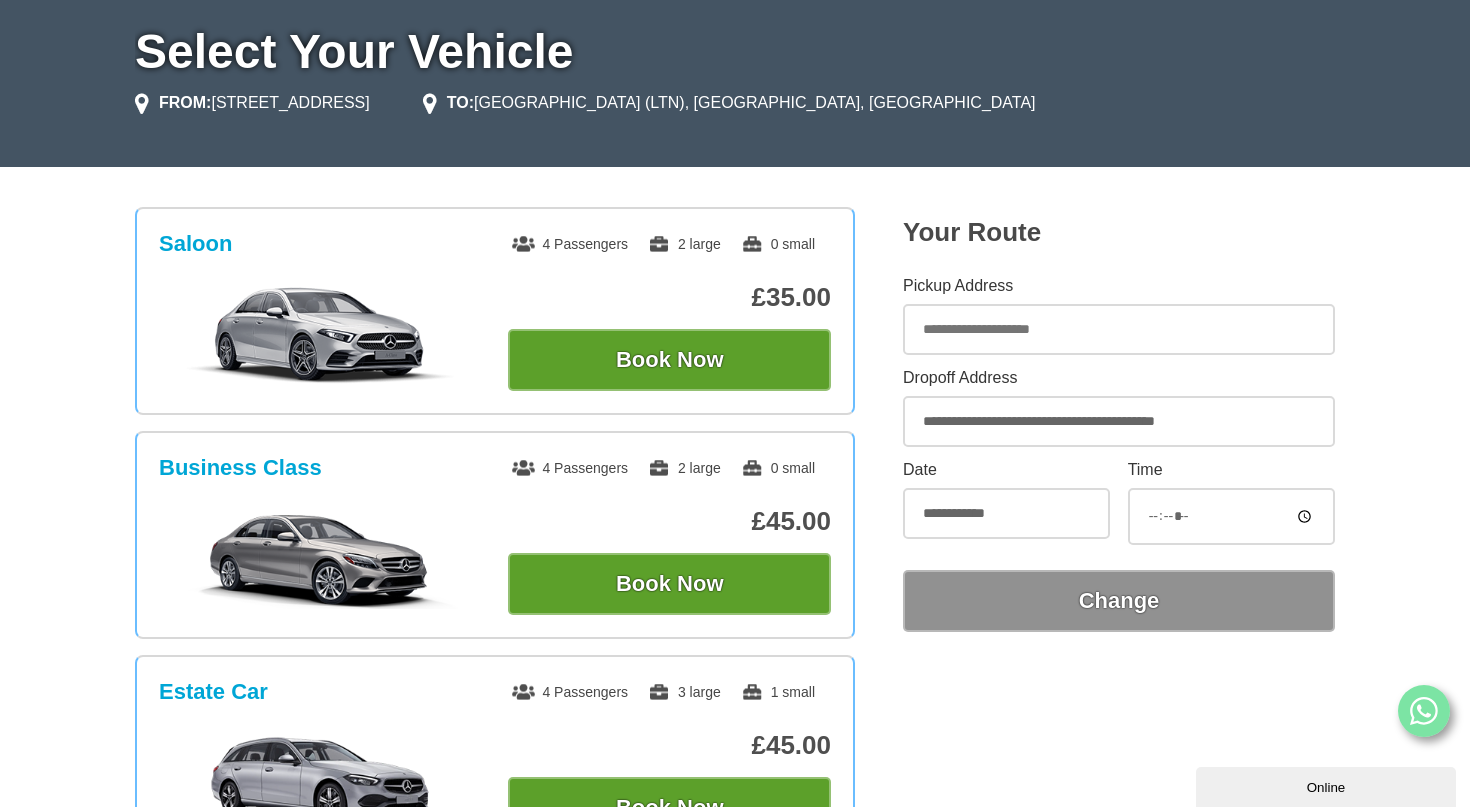 click on "Pickup Address" at bounding box center (1119, 329) 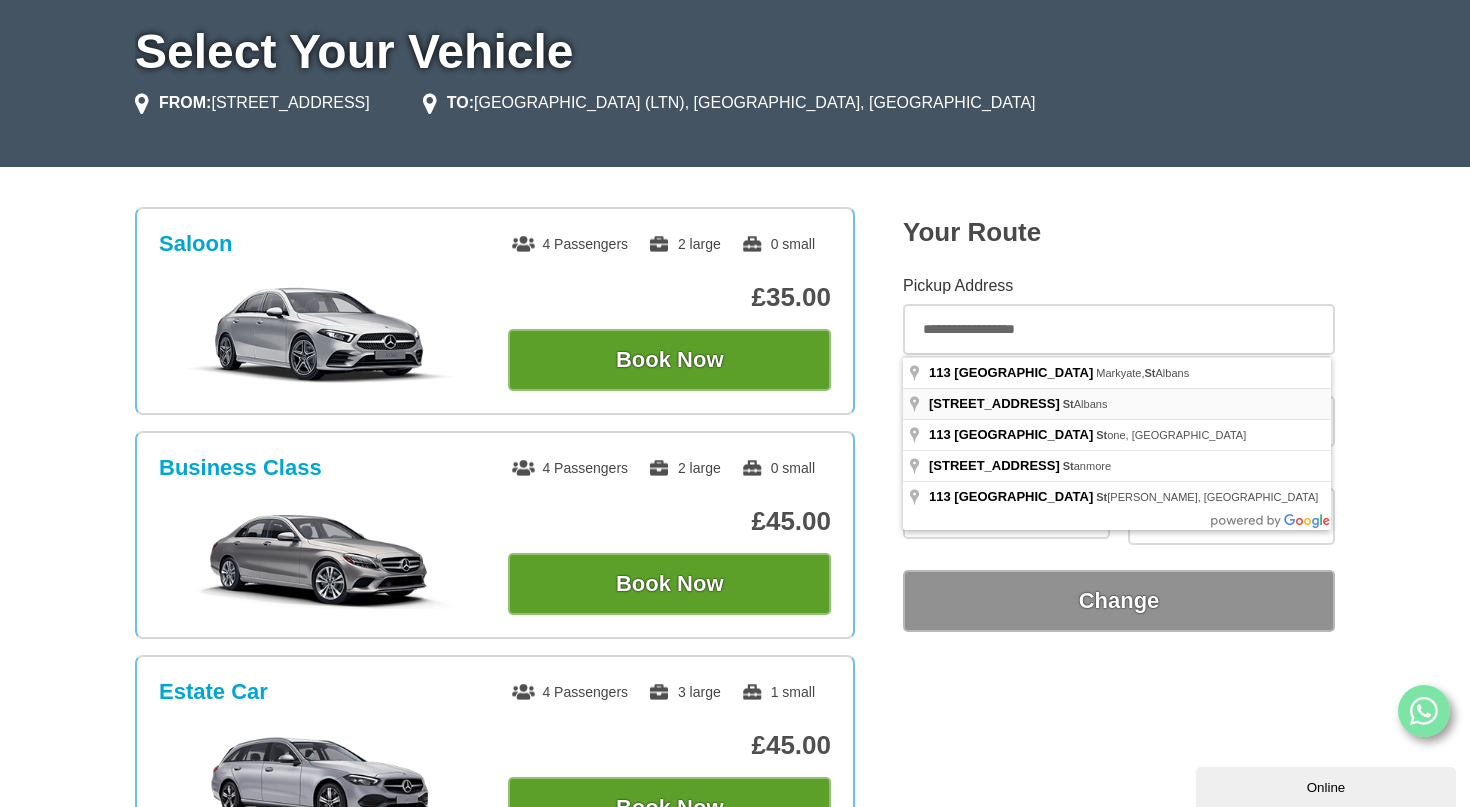 type on "**********" 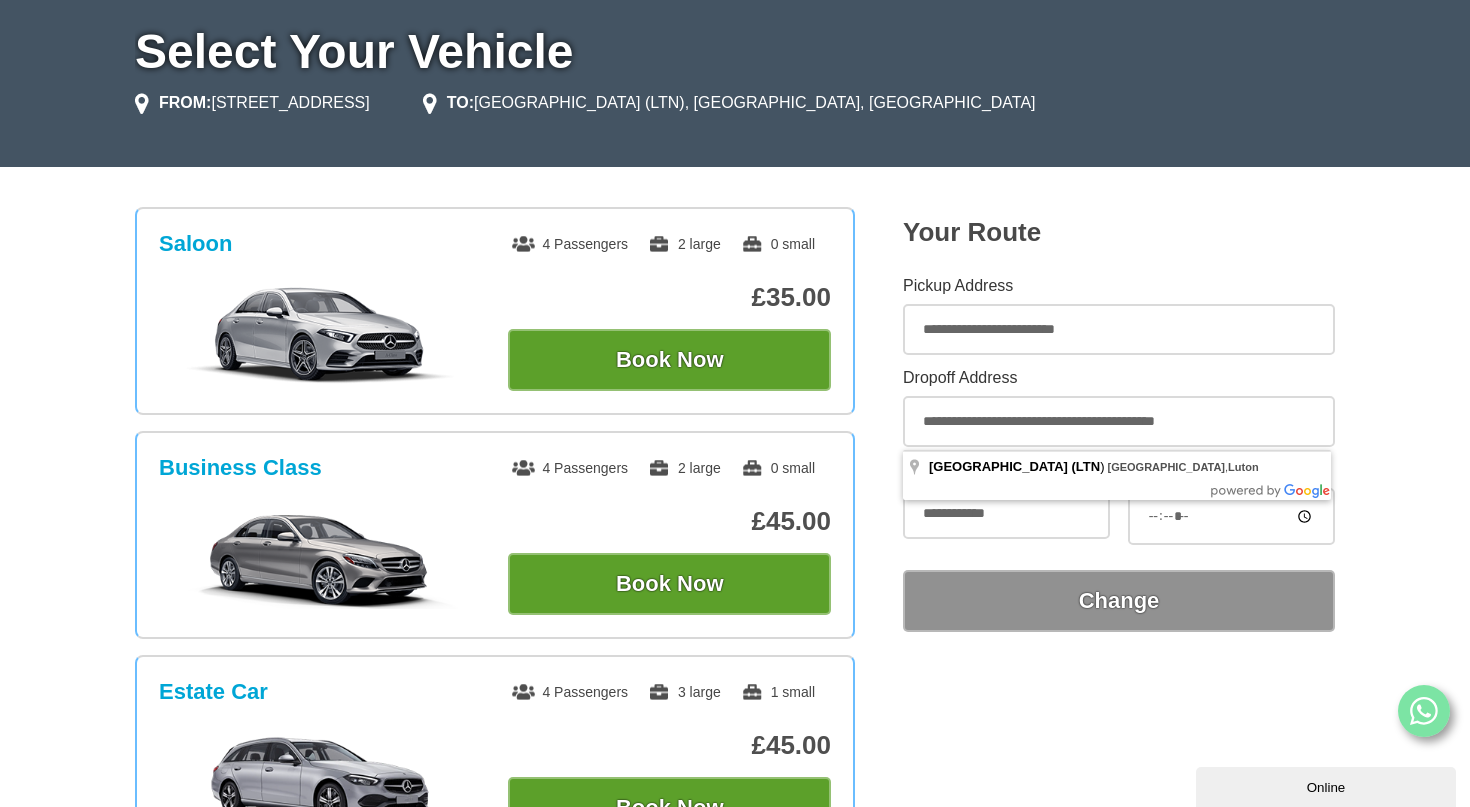 click on "Pickup Address" at bounding box center (1119, 286) 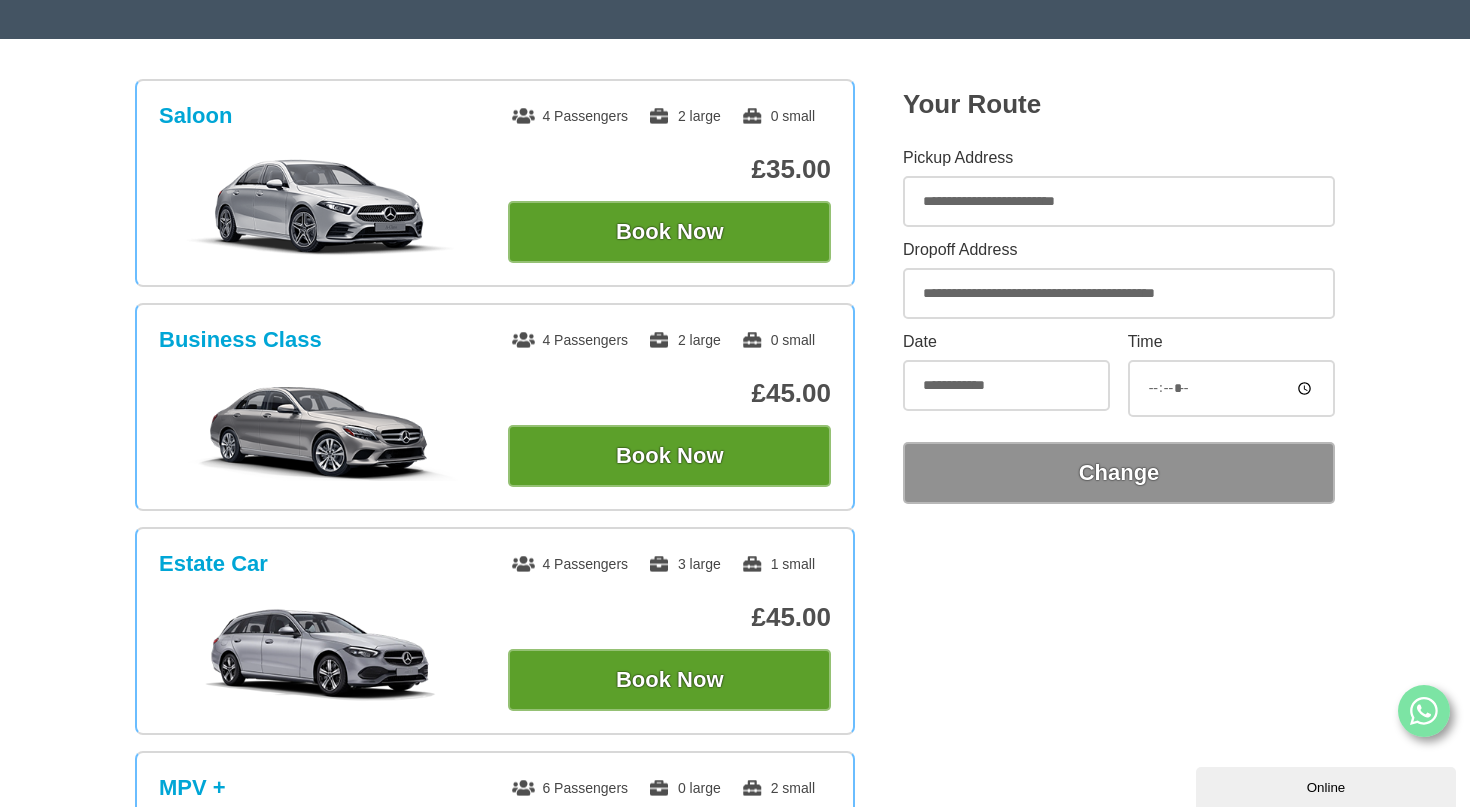 scroll, scrollTop: 310, scrollLeft: 0, axis: vertical 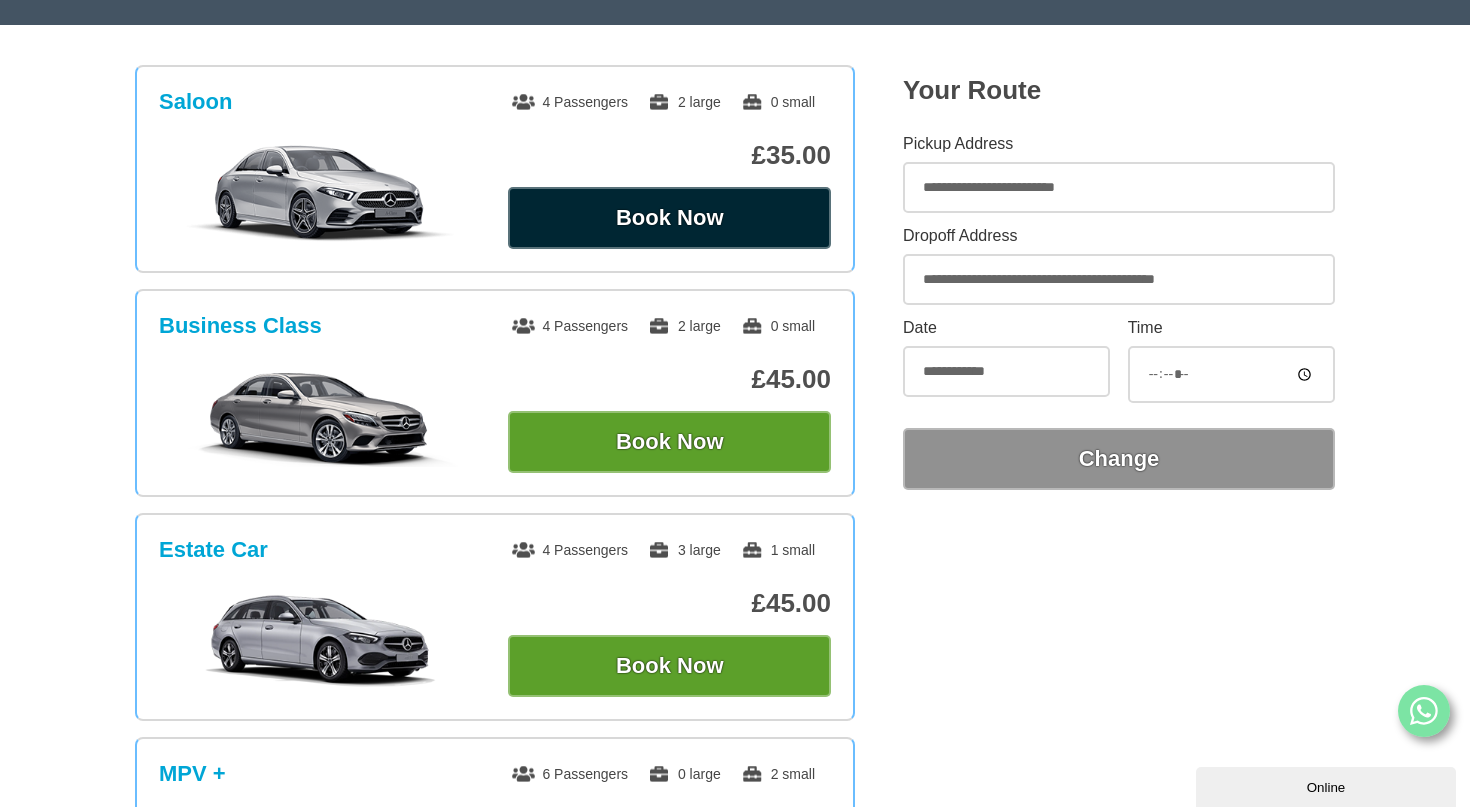 click on "Book Now" at bounding box center [669, 218] 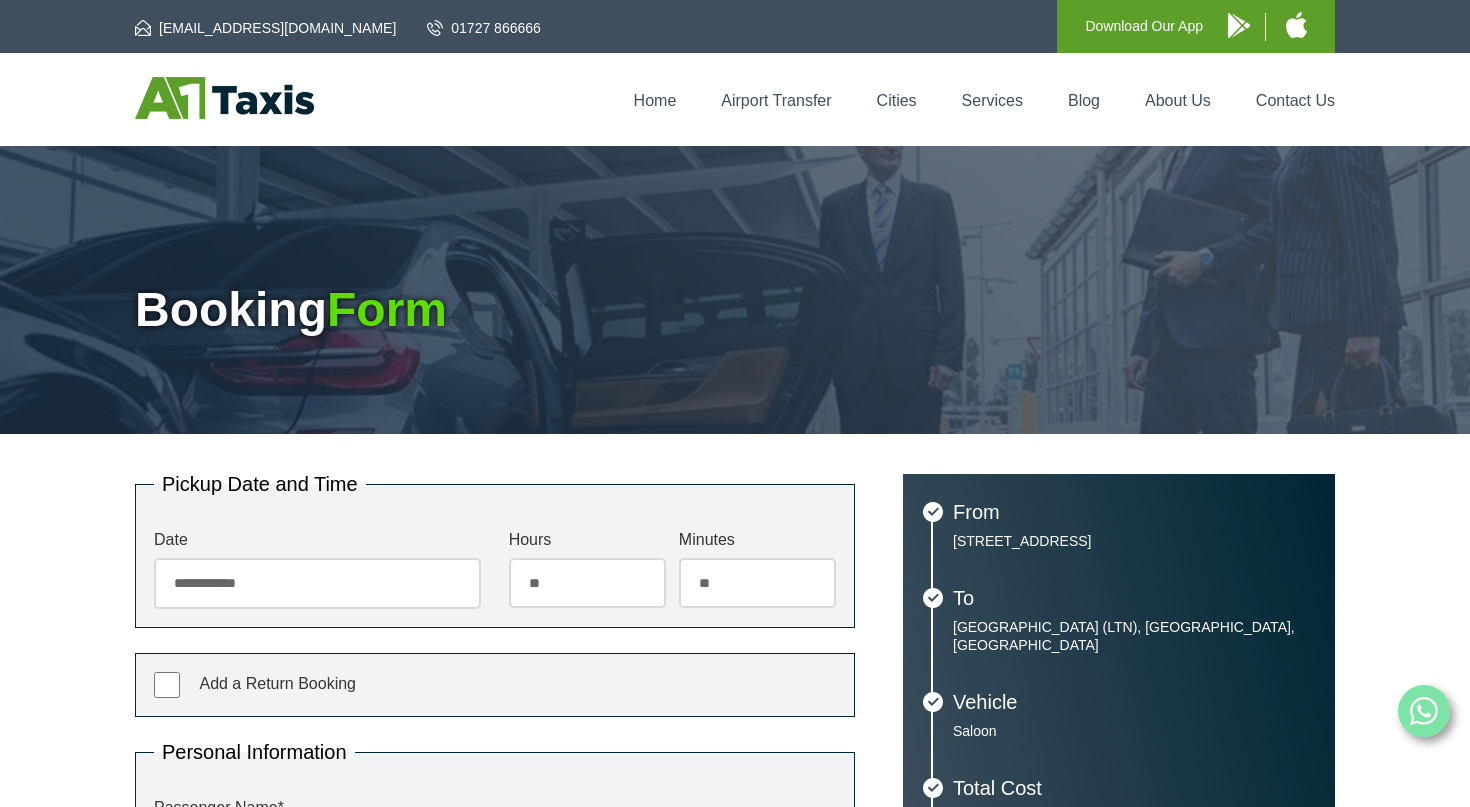 scroll, scrollTop: 0, scrollLeft: 0, axis: both 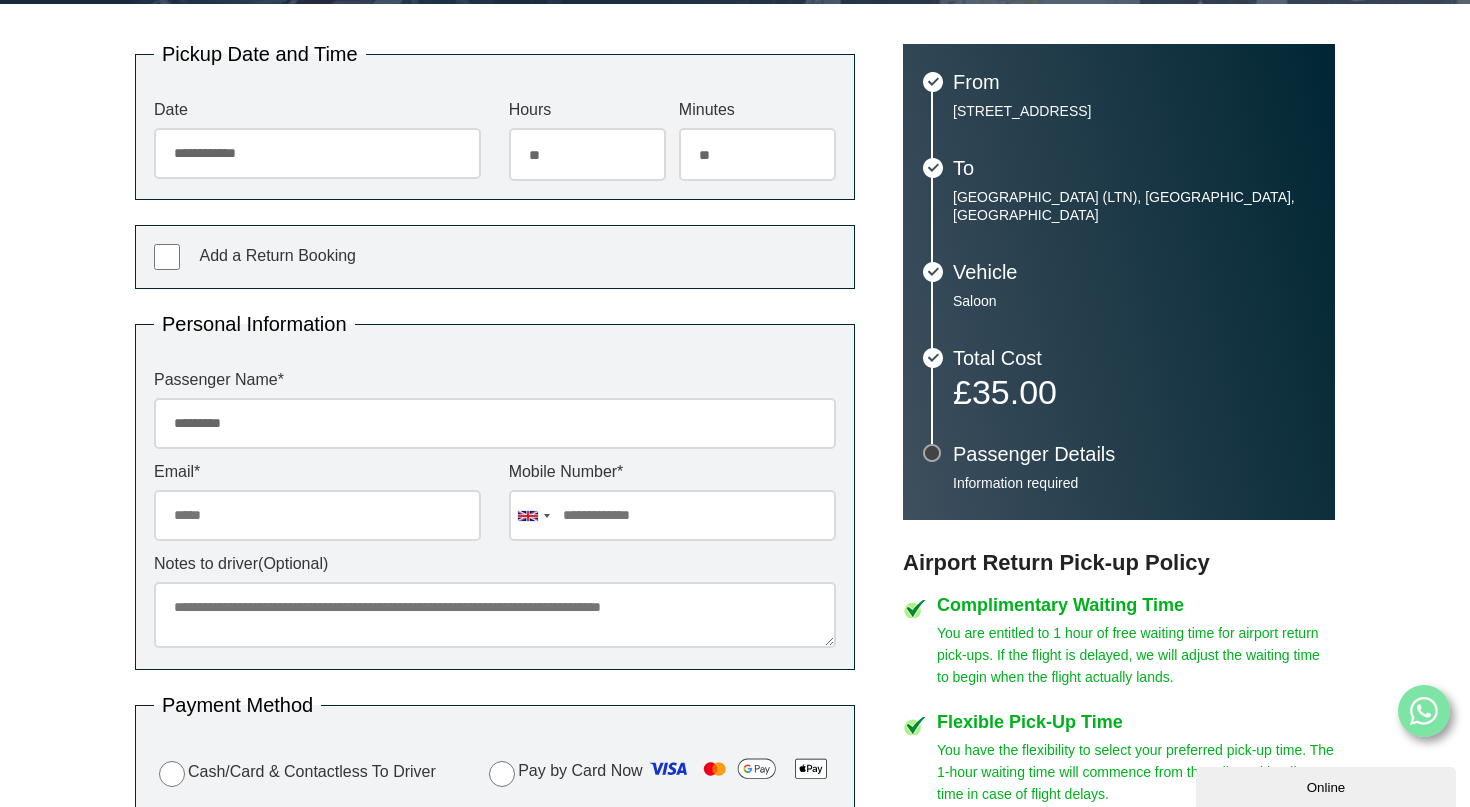 type on "*********" 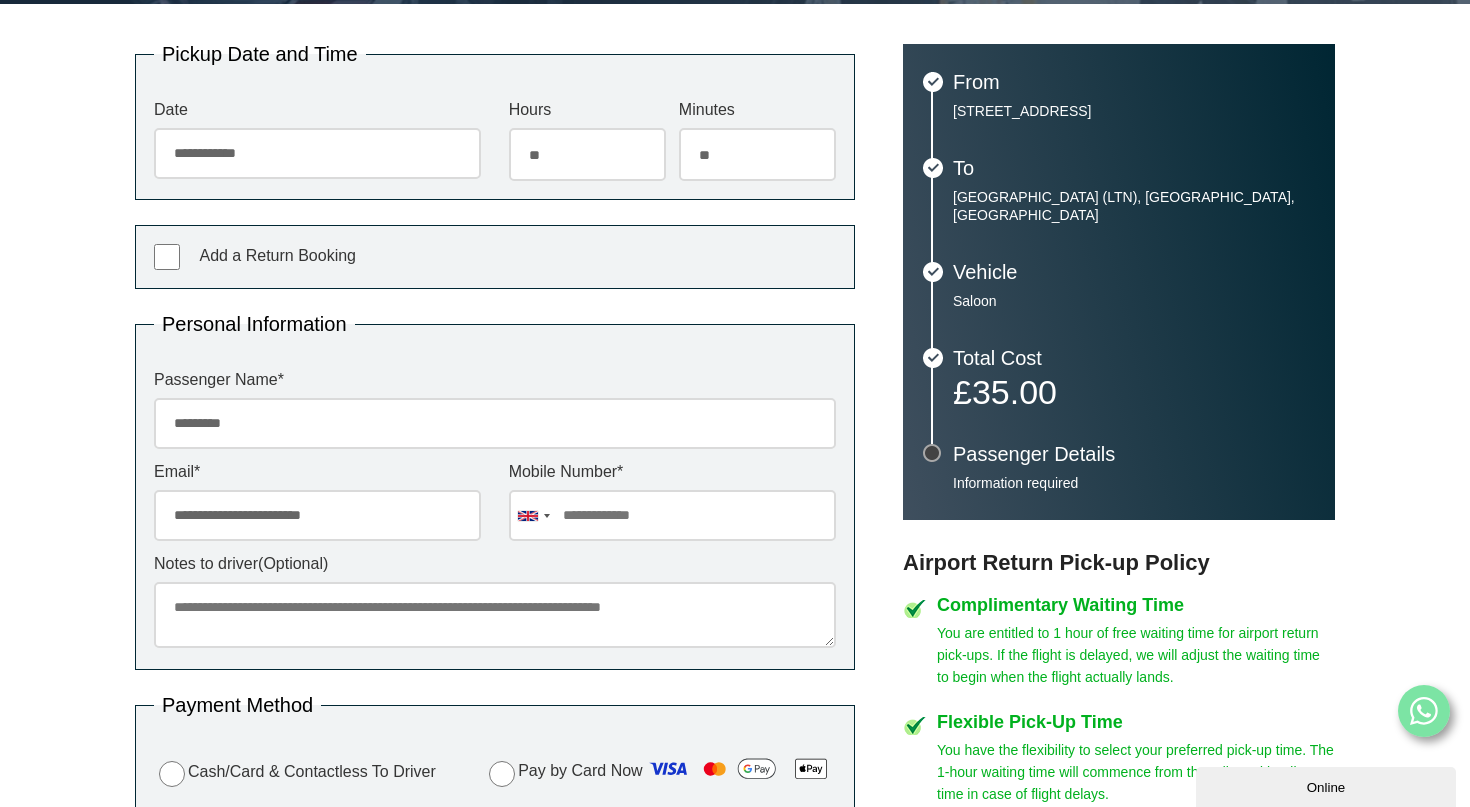 type on "**********" 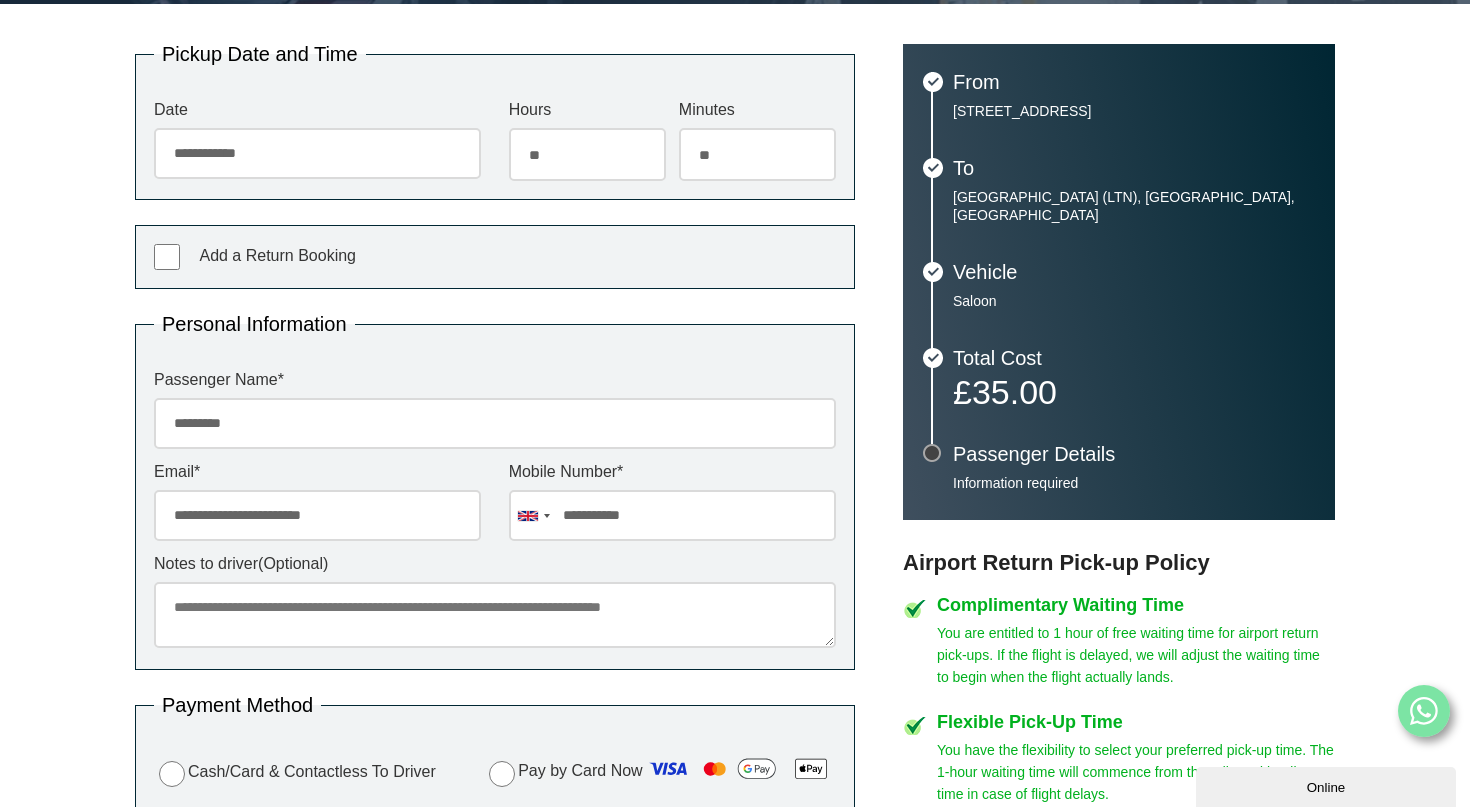 type on "**********" 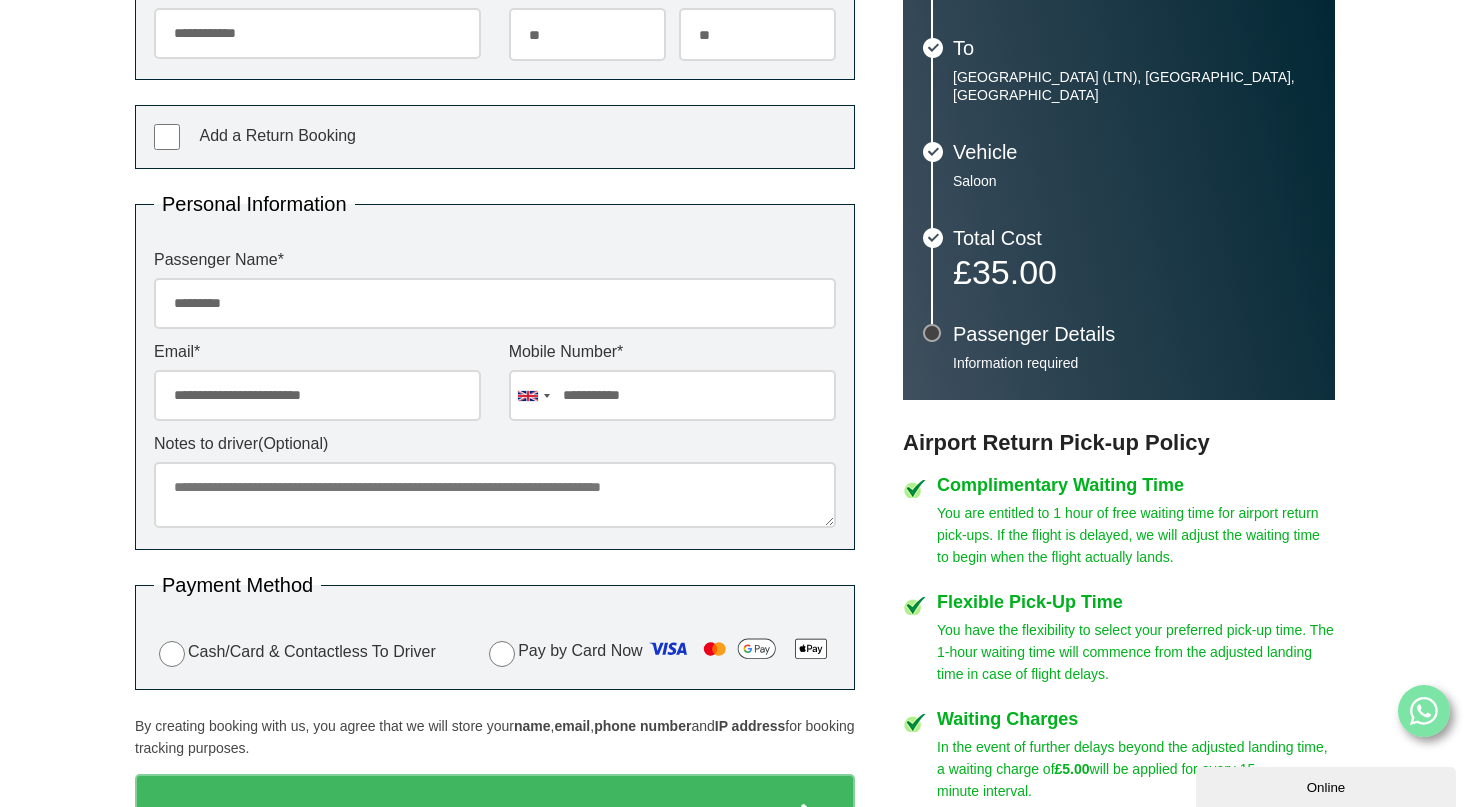 scroll, scrollTop: 552, scrollLeft: 0, axis: vertical 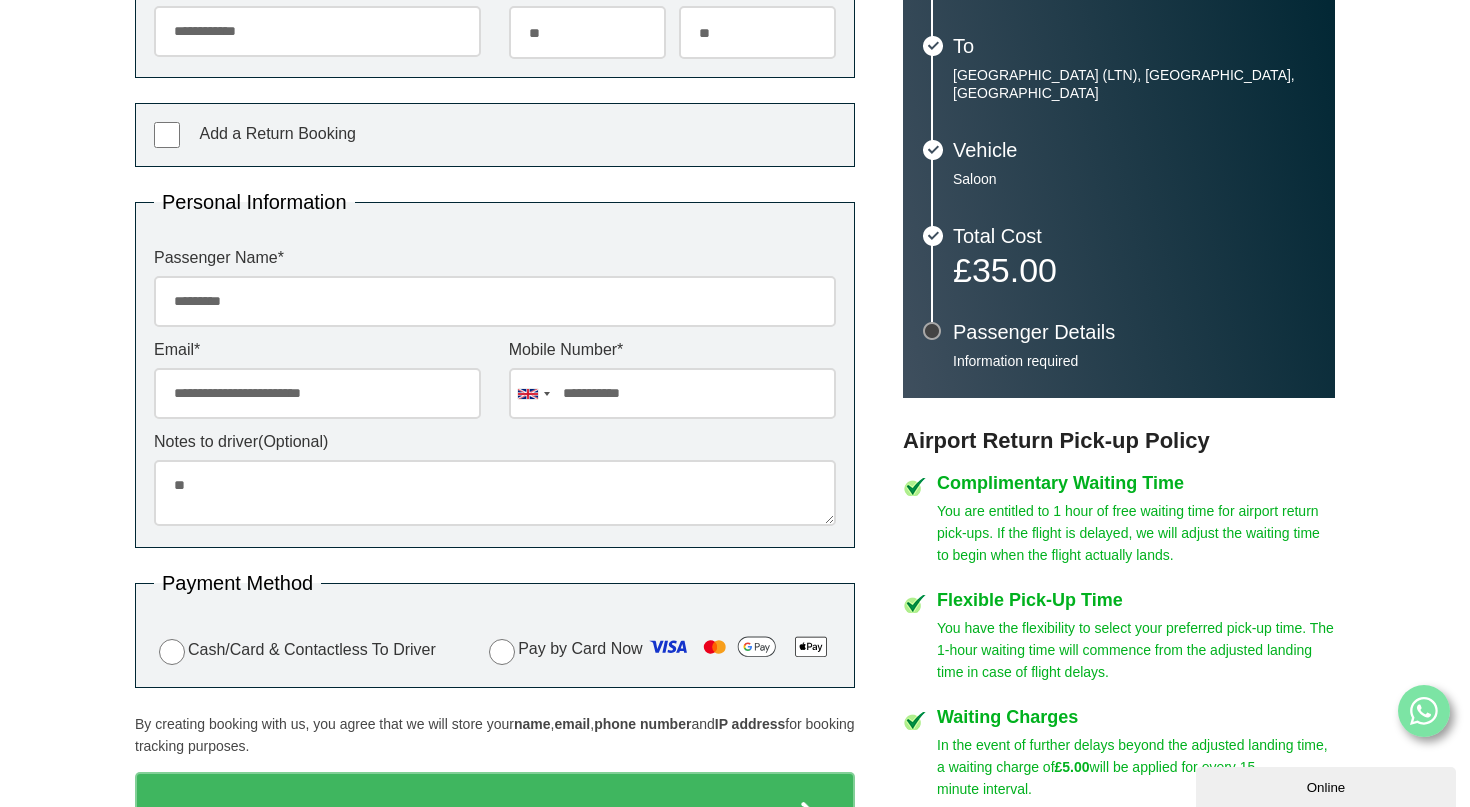 type on "*" 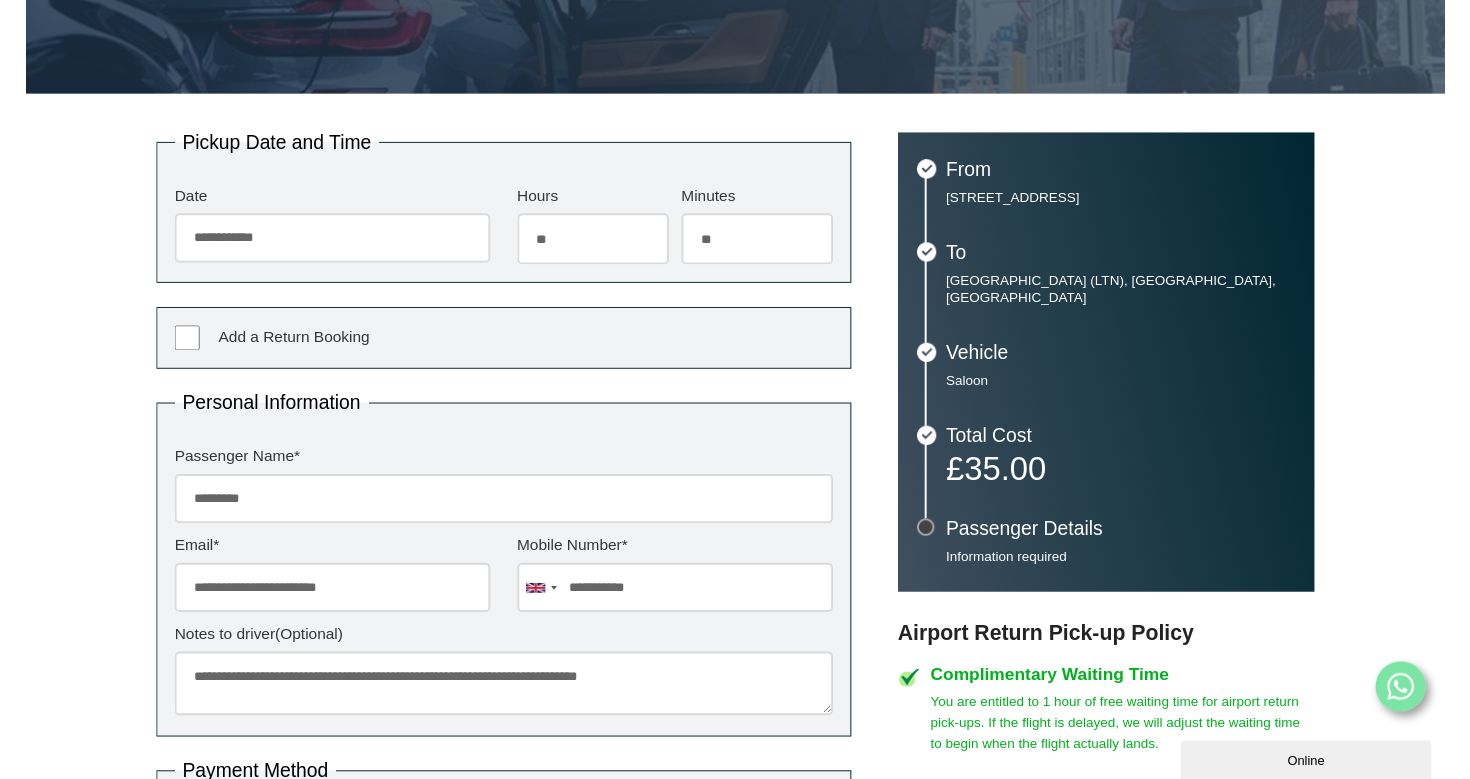 scroll, scrollTop: 338, scrollLeft: 0, axis: vertical 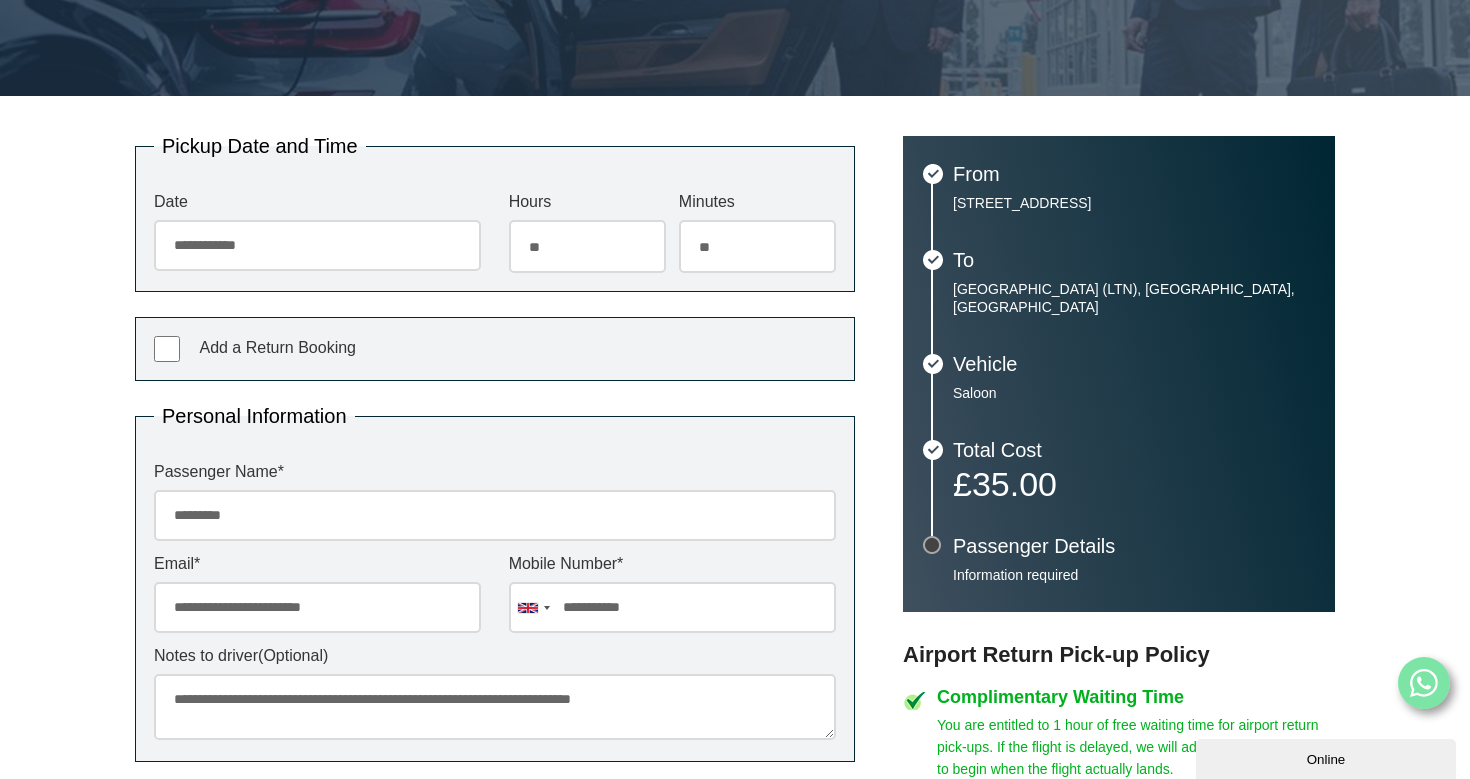 type on "**********" 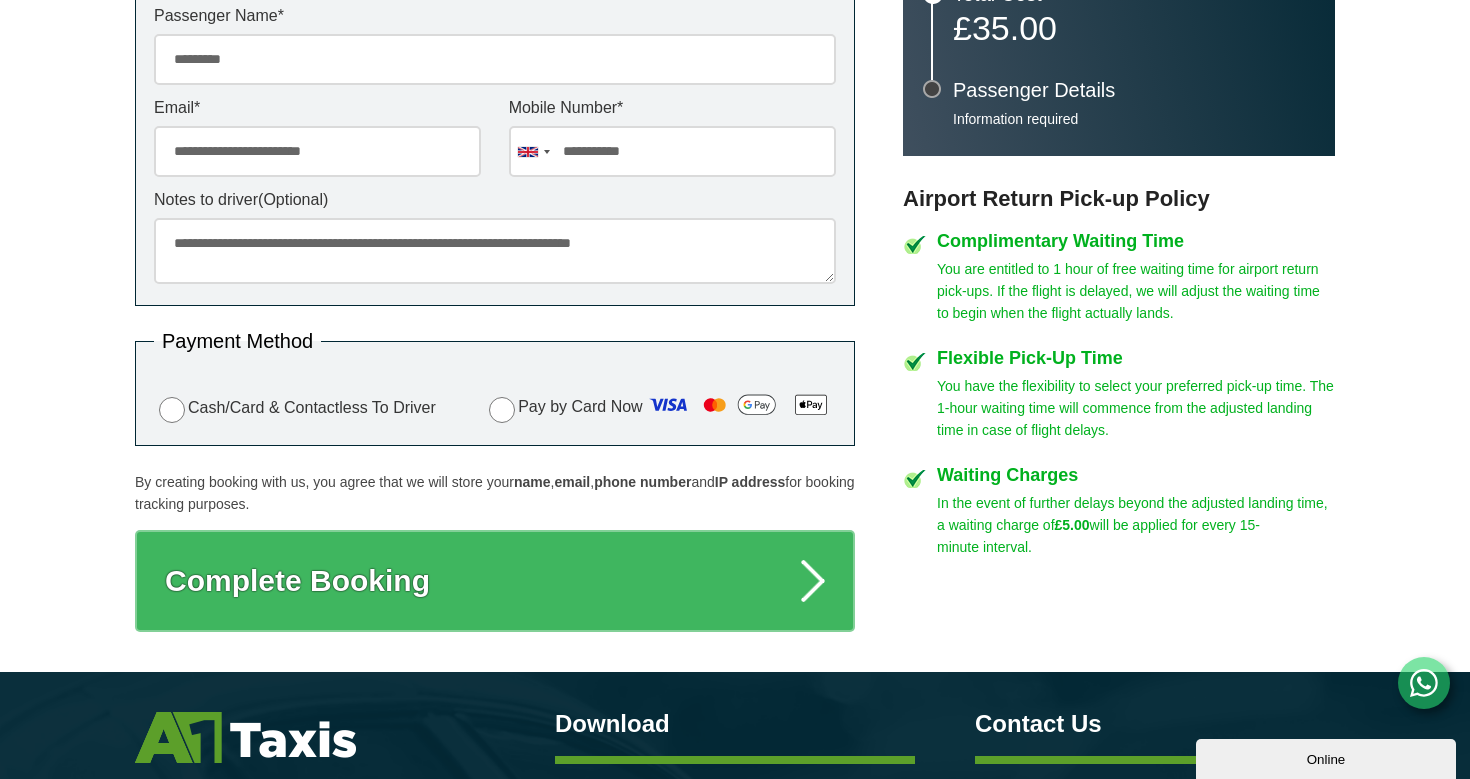 scroll, scrollTop: 869, scrollLeft: 0, axis: vertical 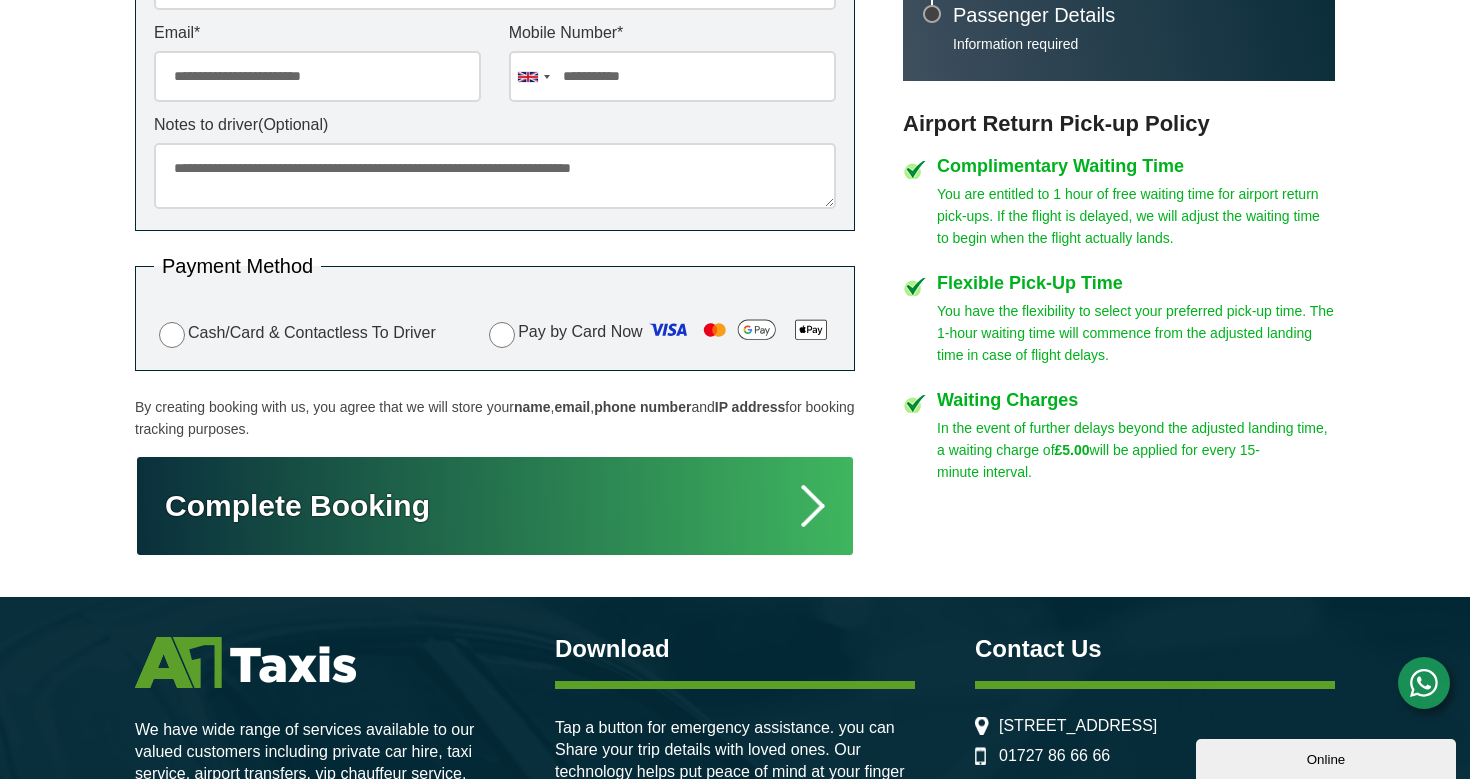 click on "Complete Booking" at bounding box center (495, 506) 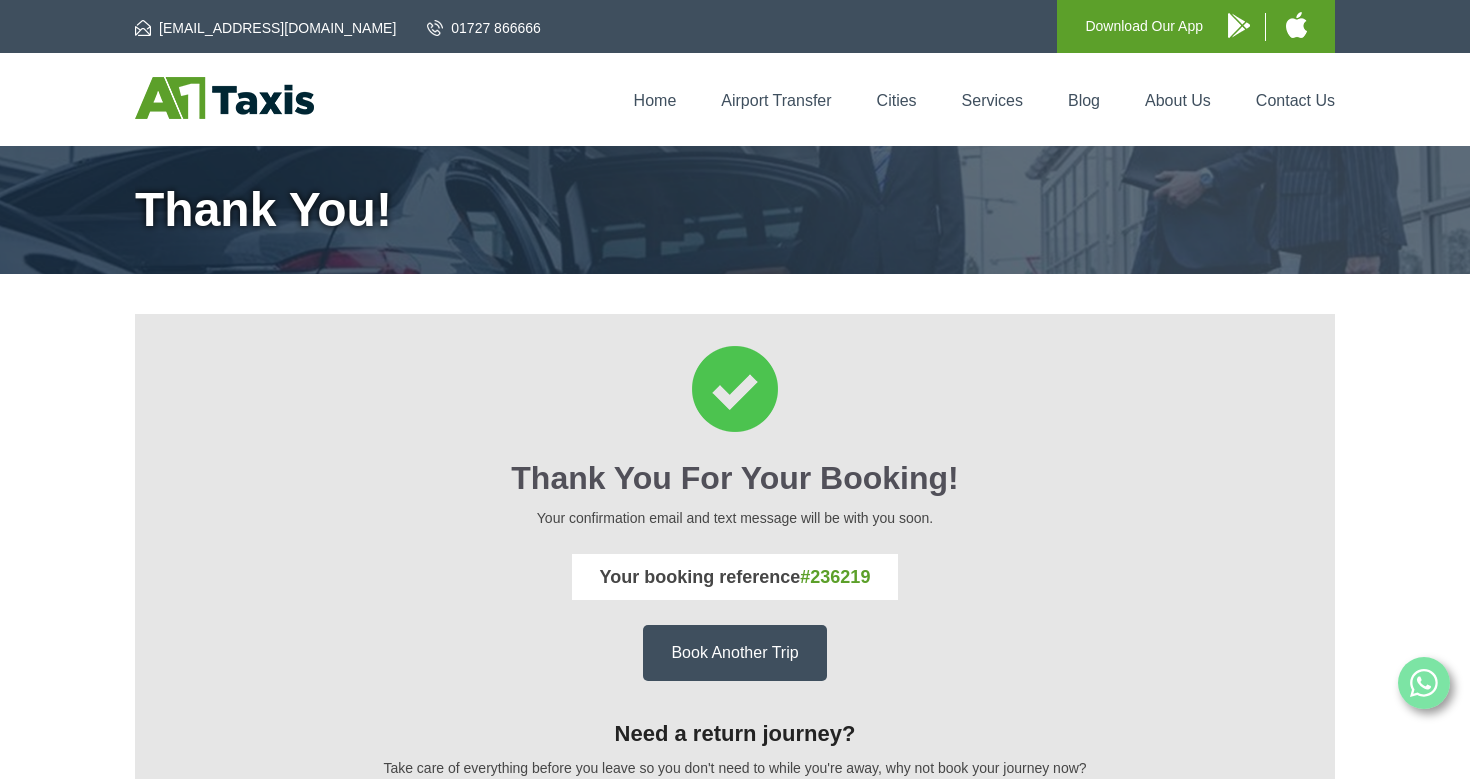 scroll, scrollTop: 0, scrollLeft: 0, axis: both 